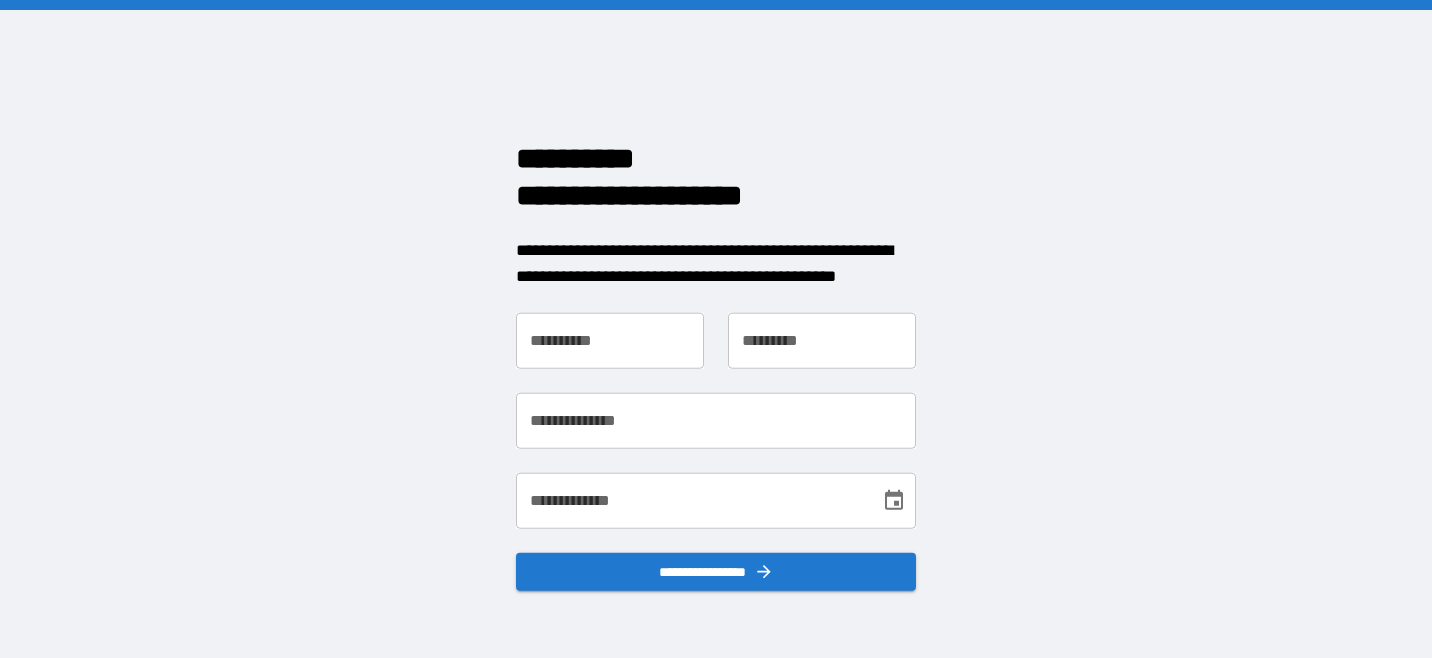 scroll, scrollTop: 0, scrollLeft: 0, axis: both 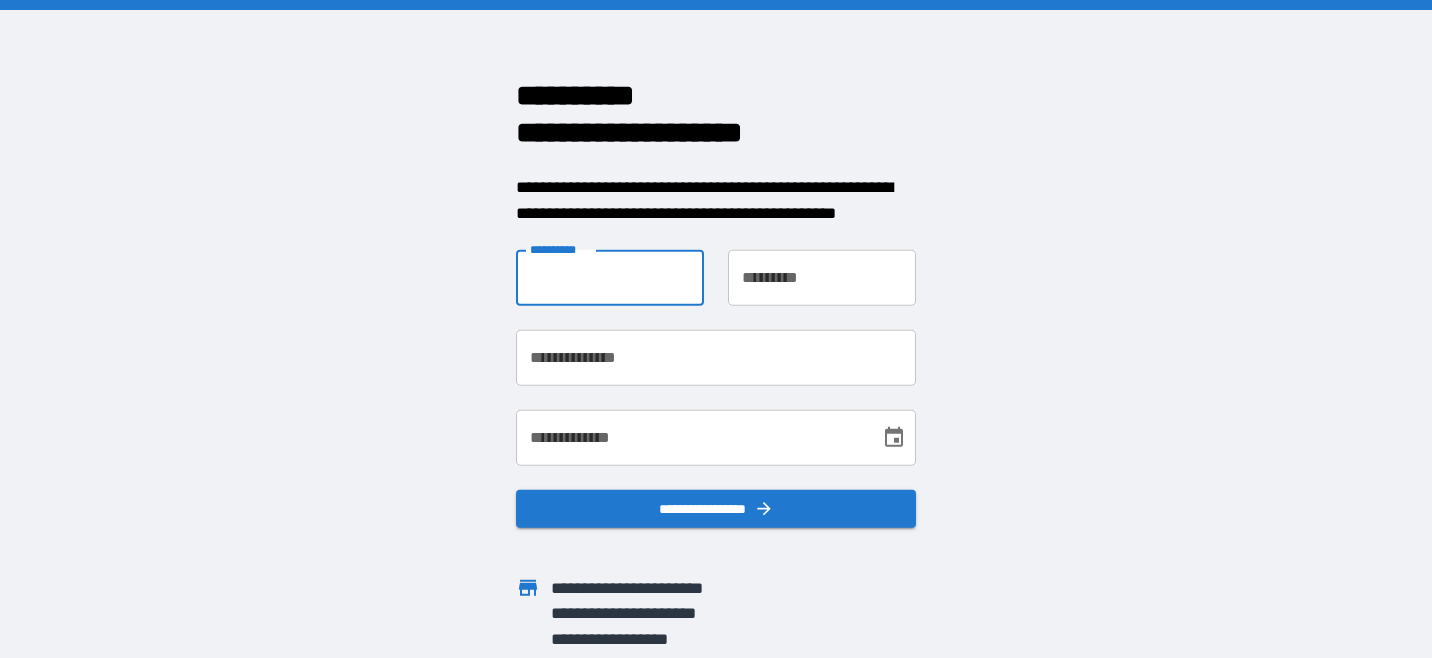 click on "**********" at bounding box center (610, 278) 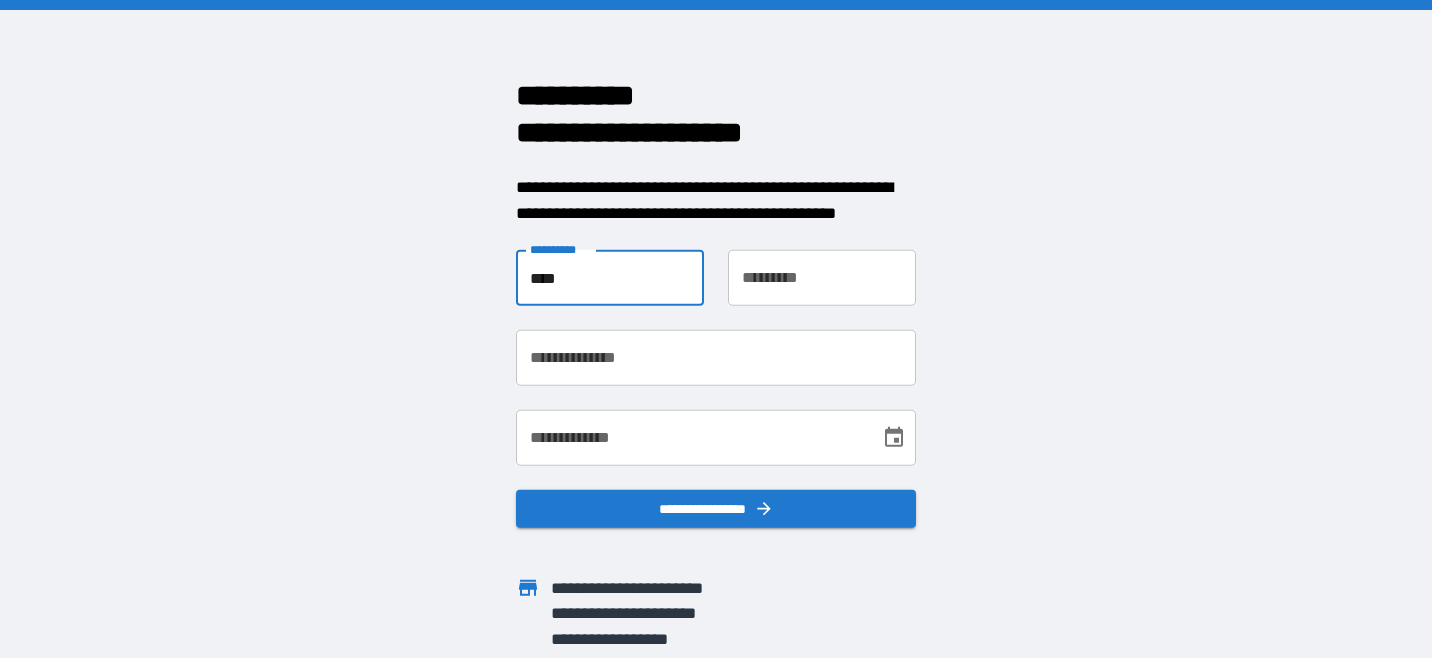 type on "****" 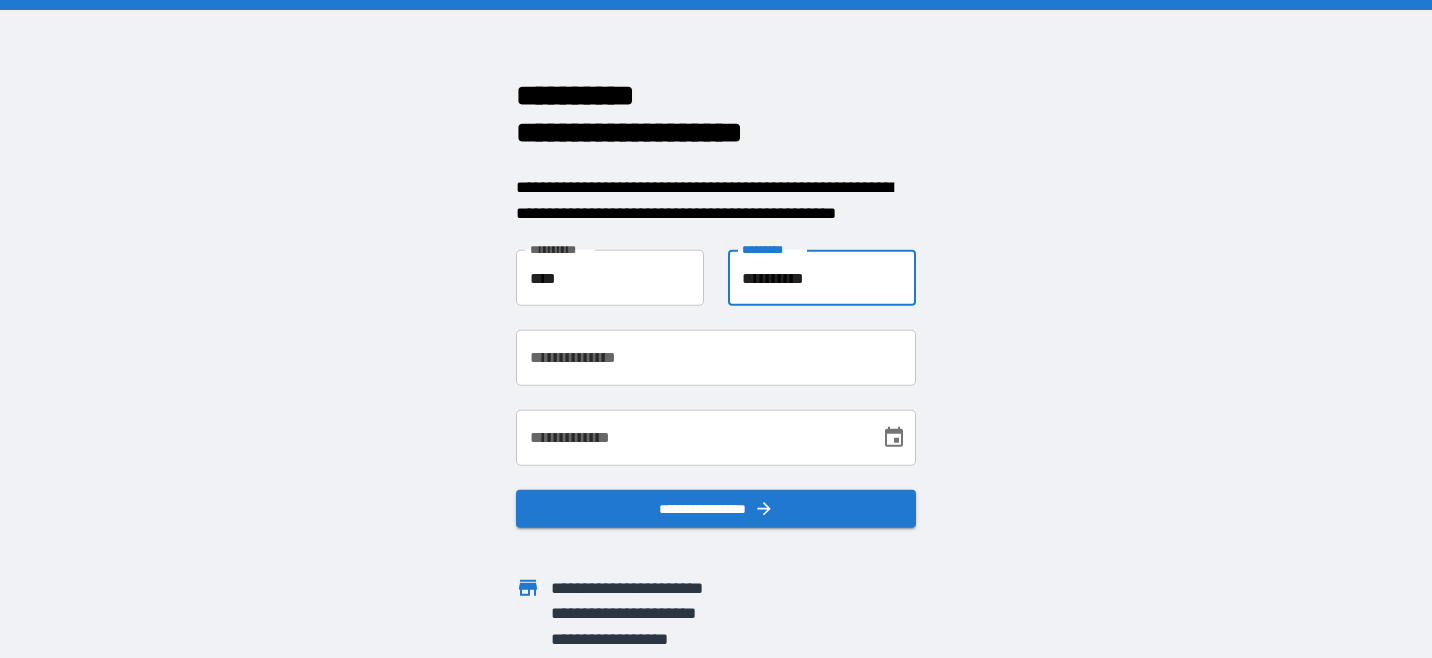 type on "**********" 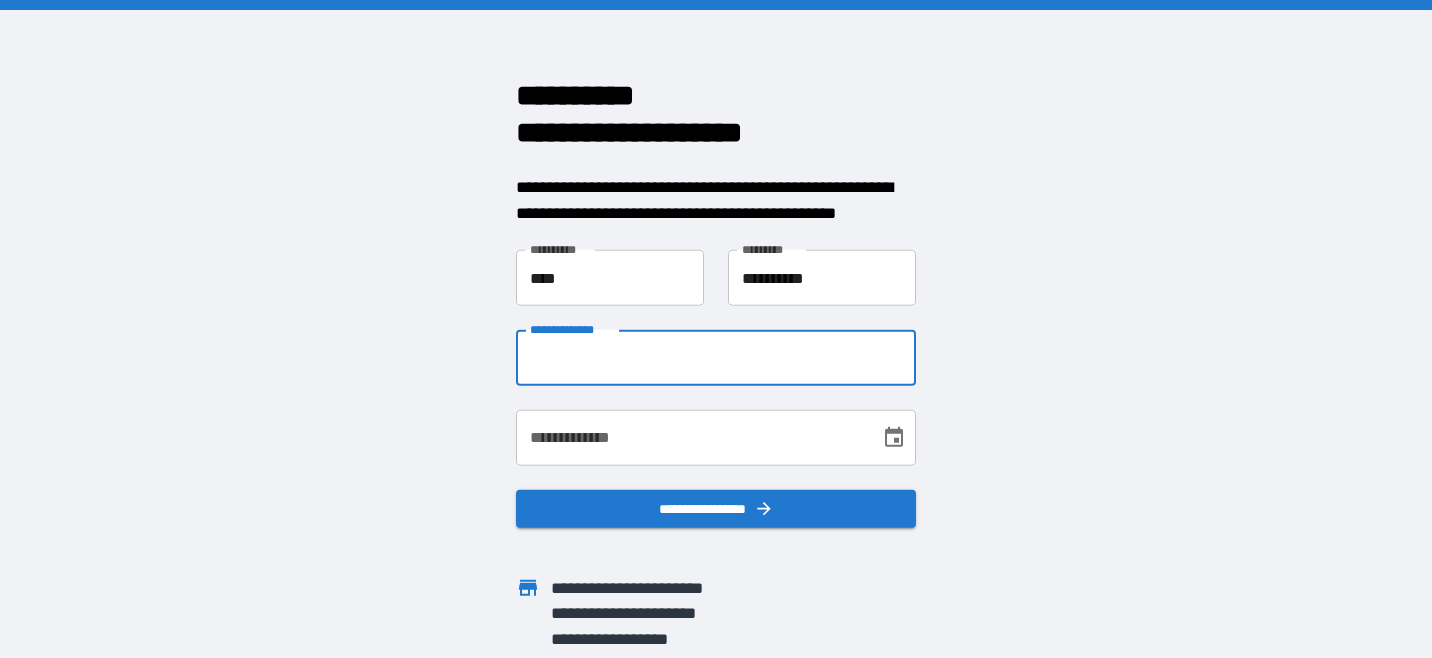 click on "**********" at bounding box center [716, 358] 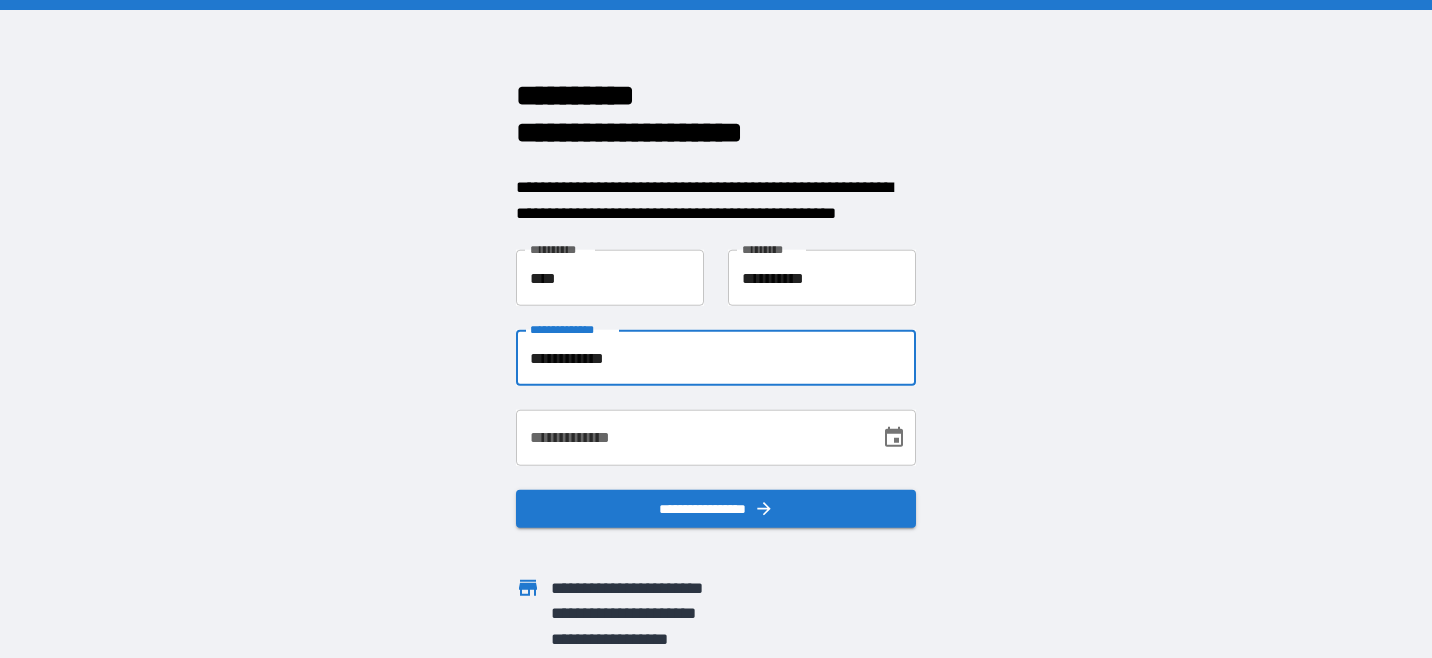 type on "**********" 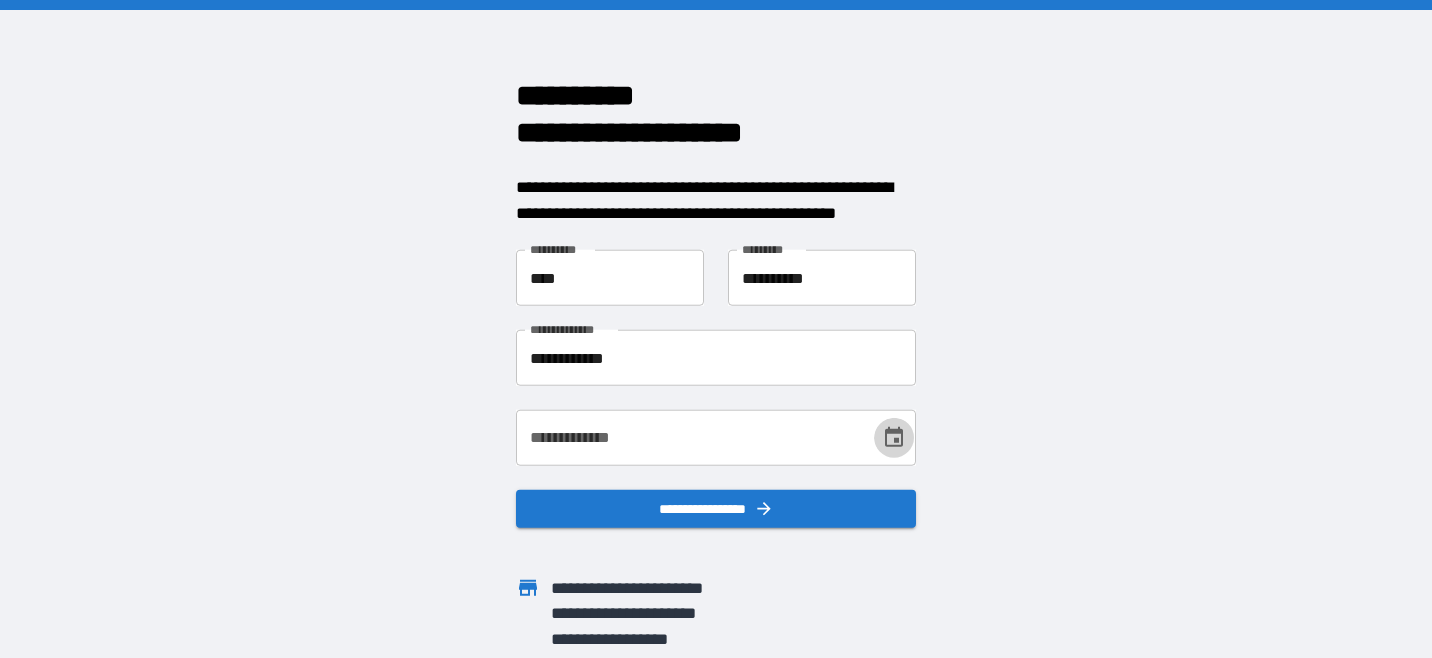 click 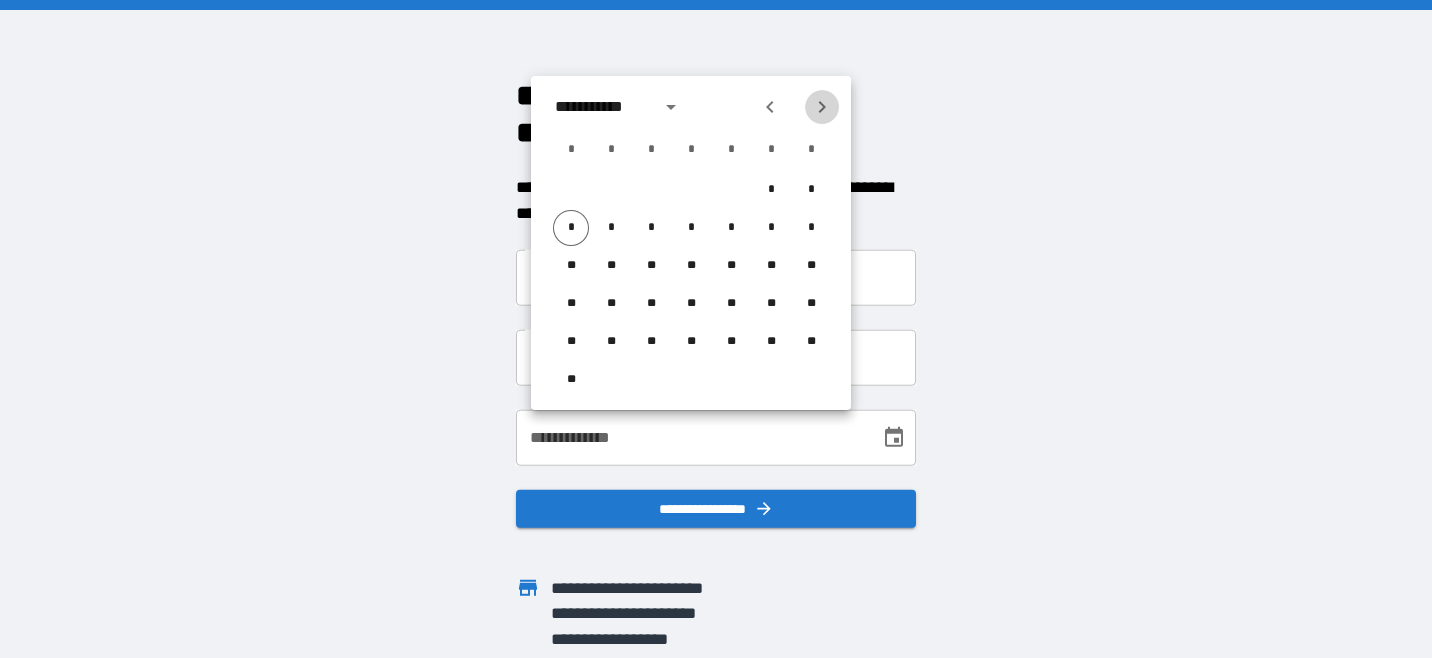 click 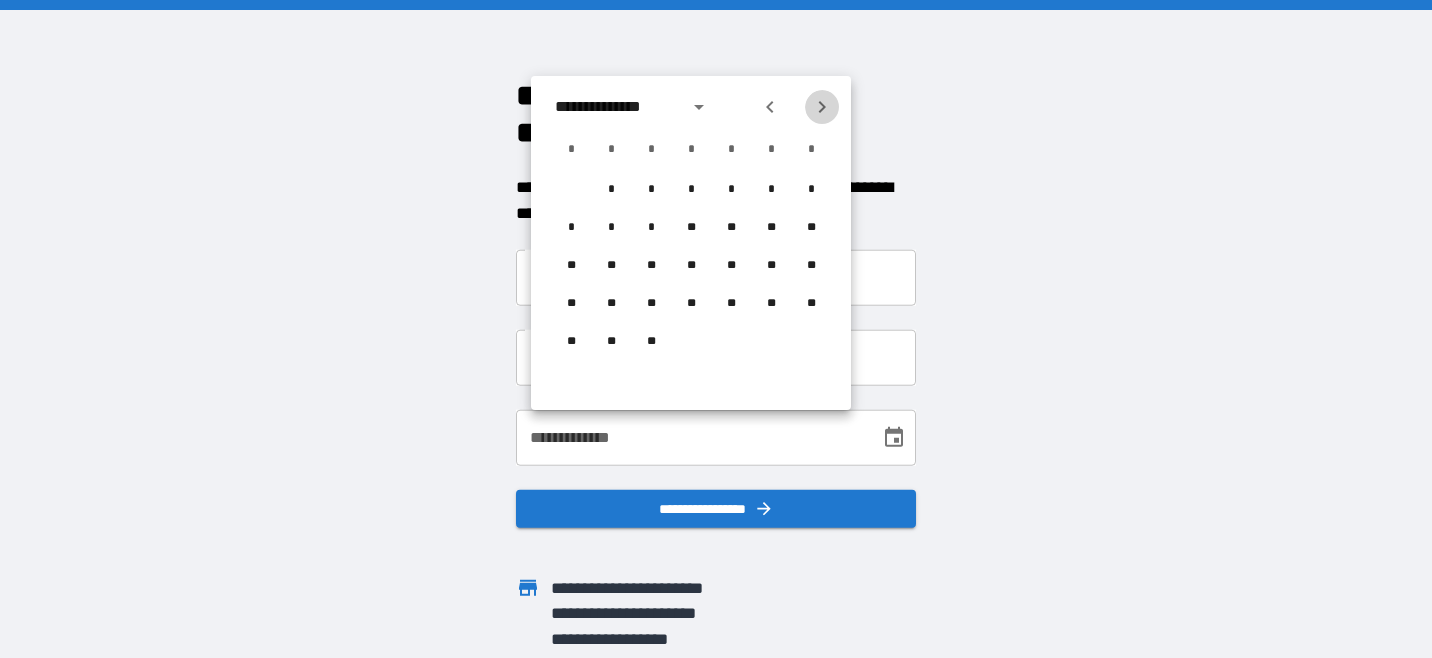 click 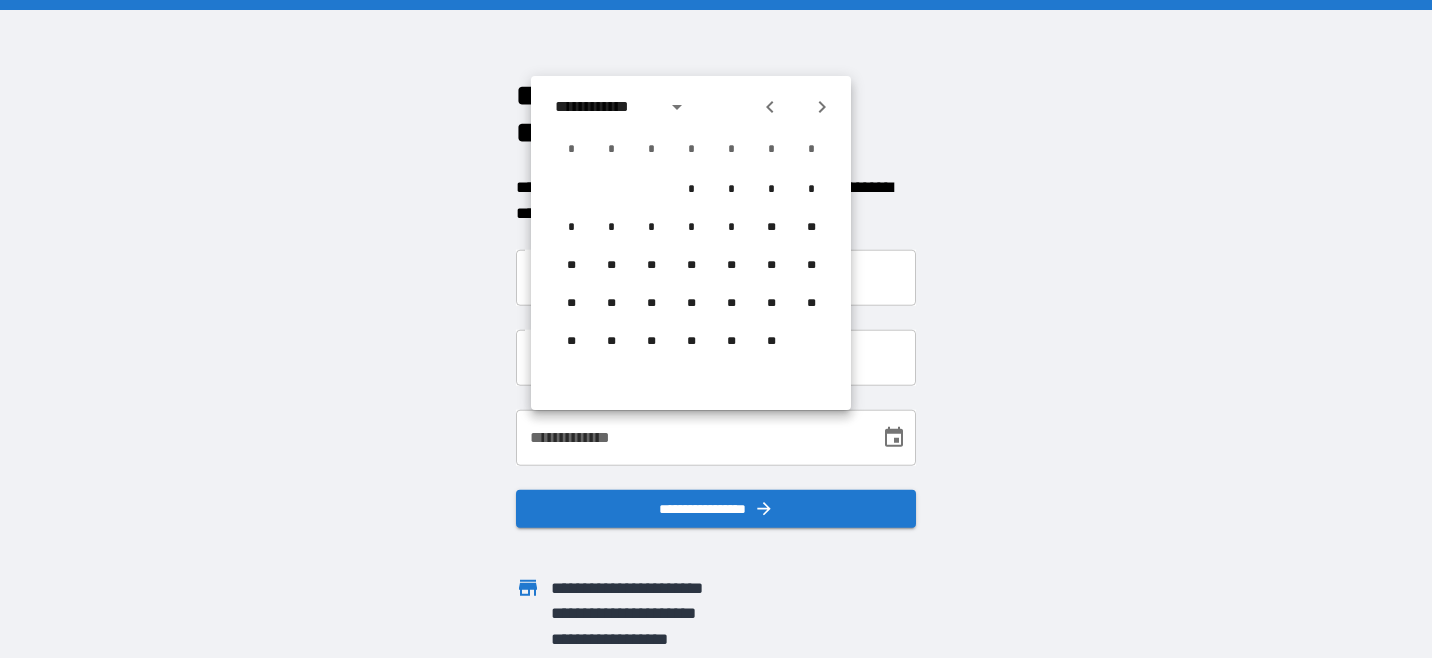 click 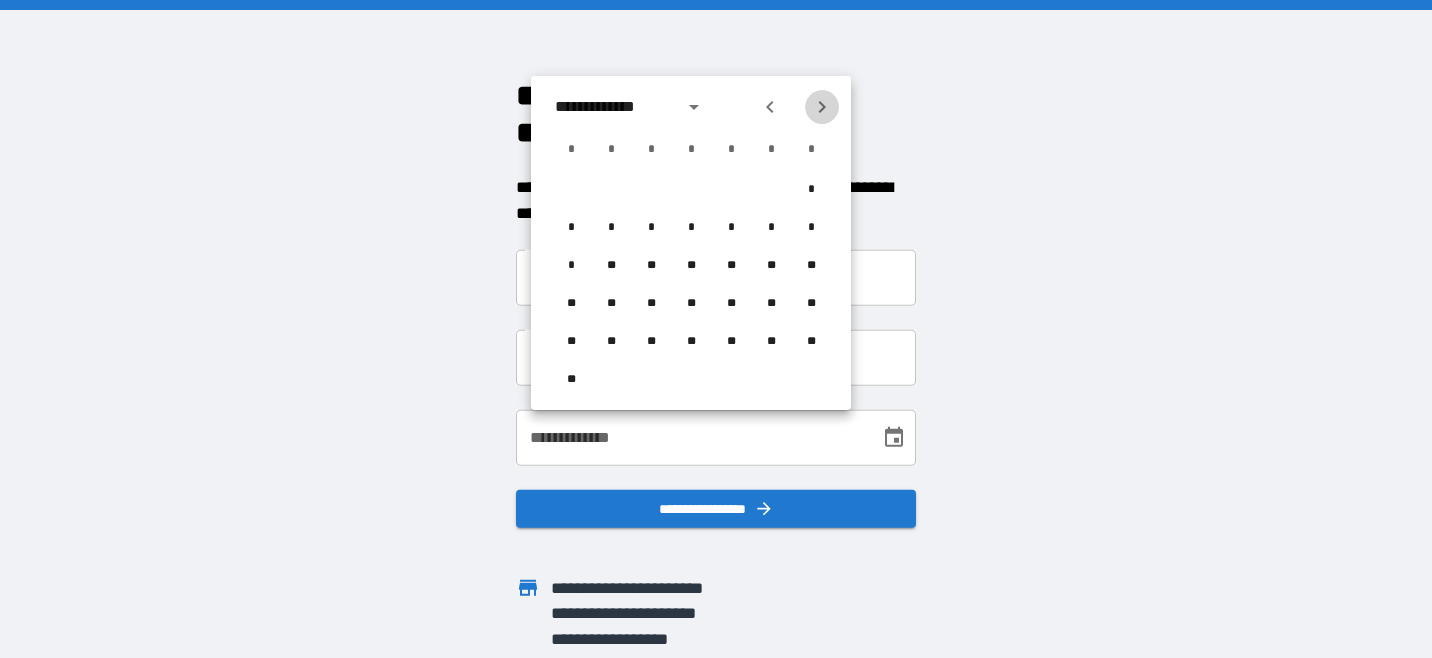 click 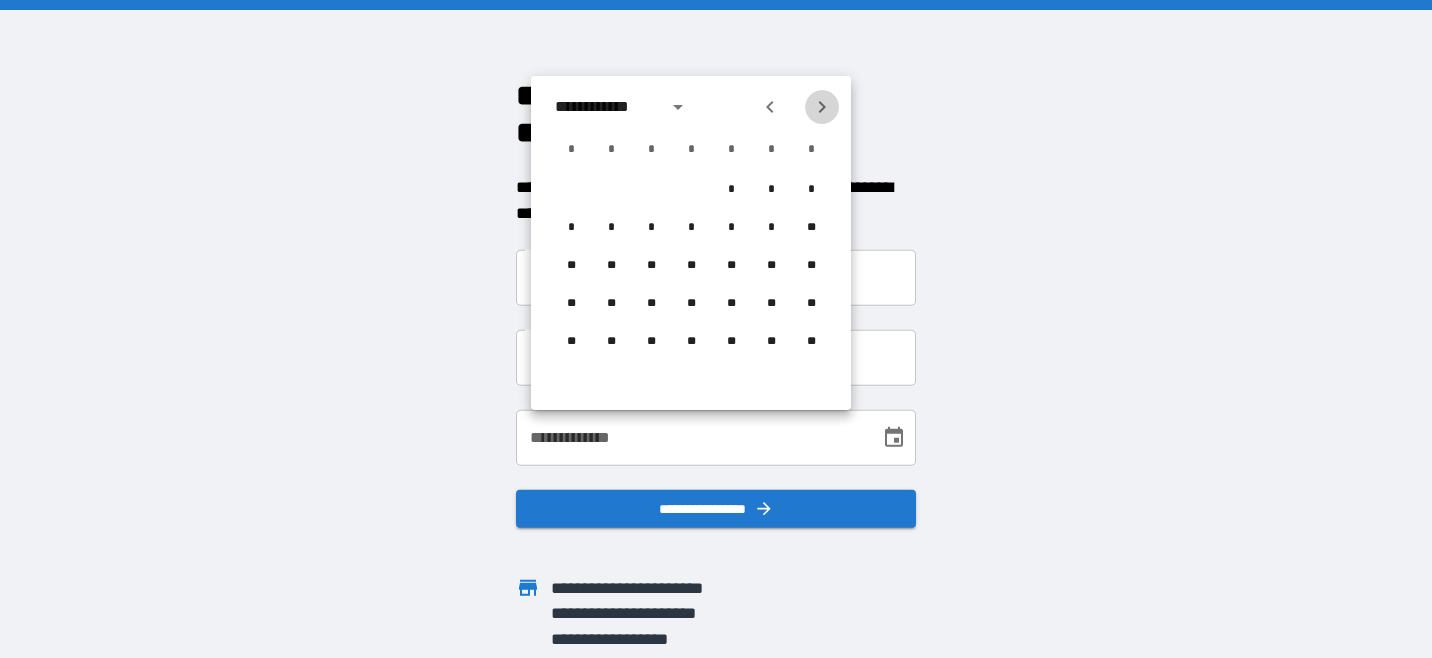 click 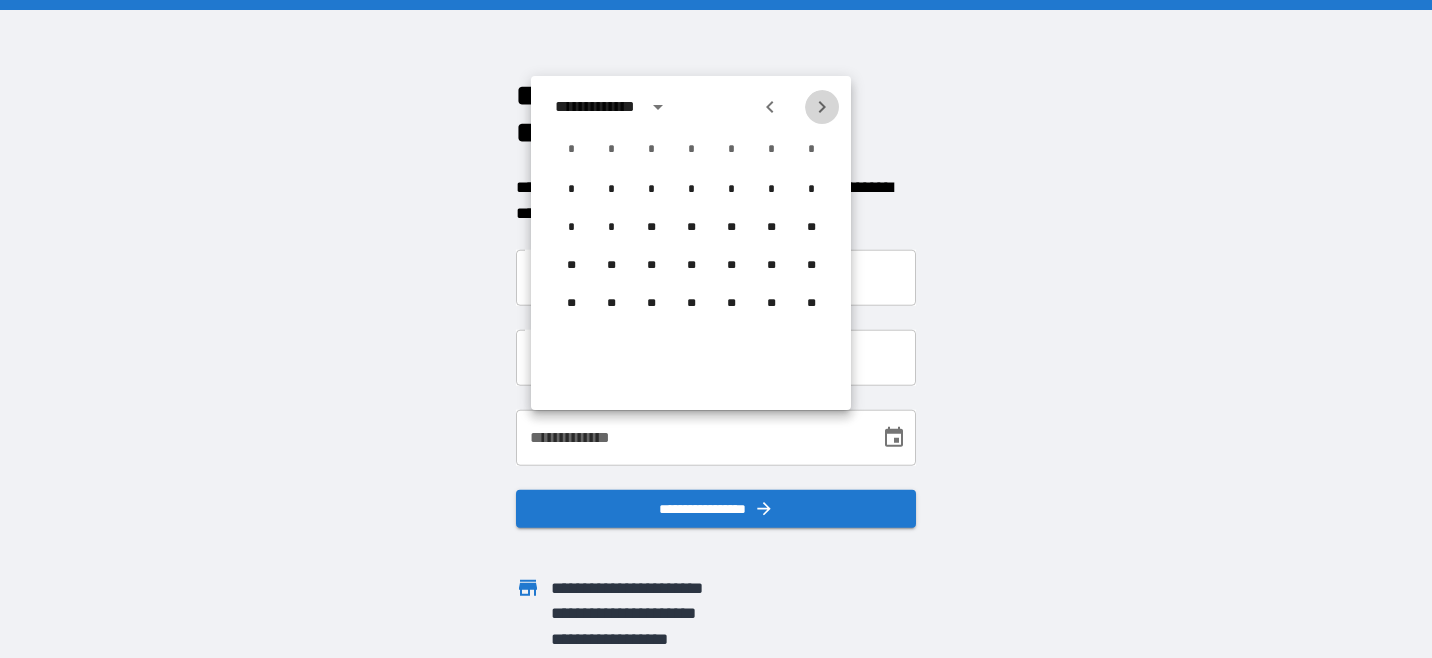 click 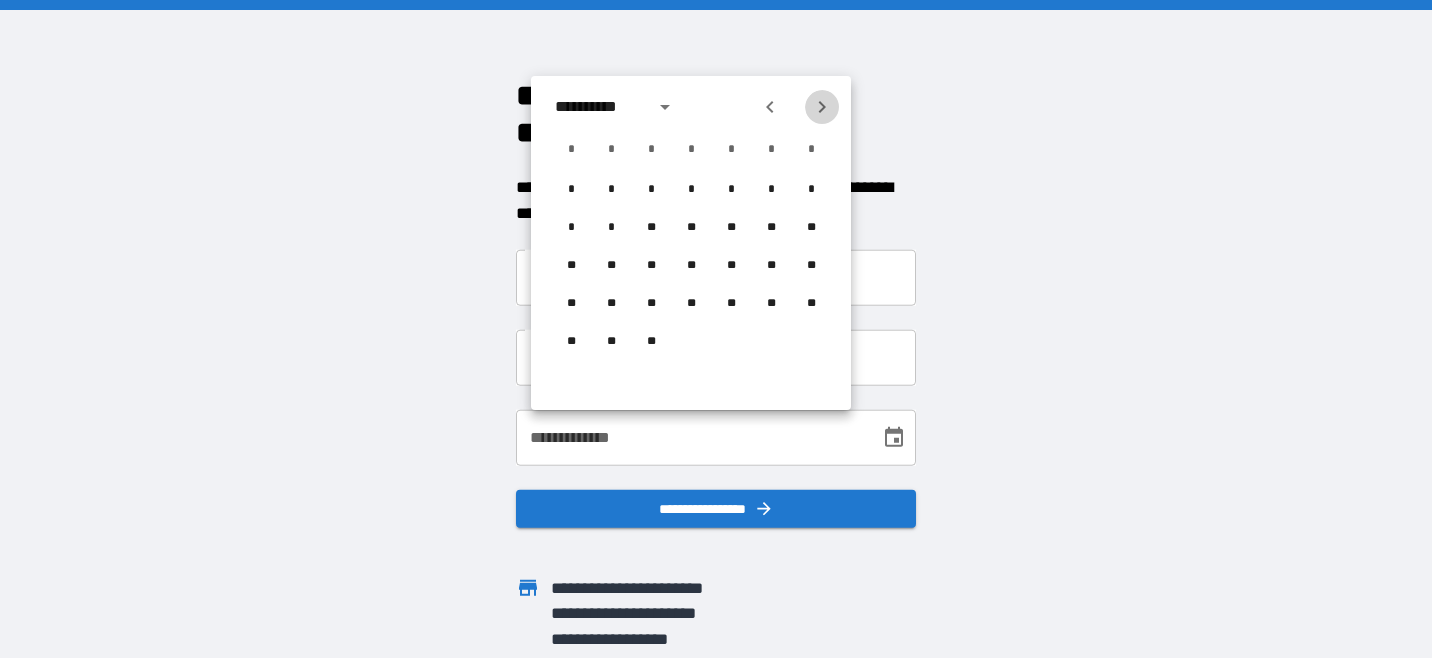 click 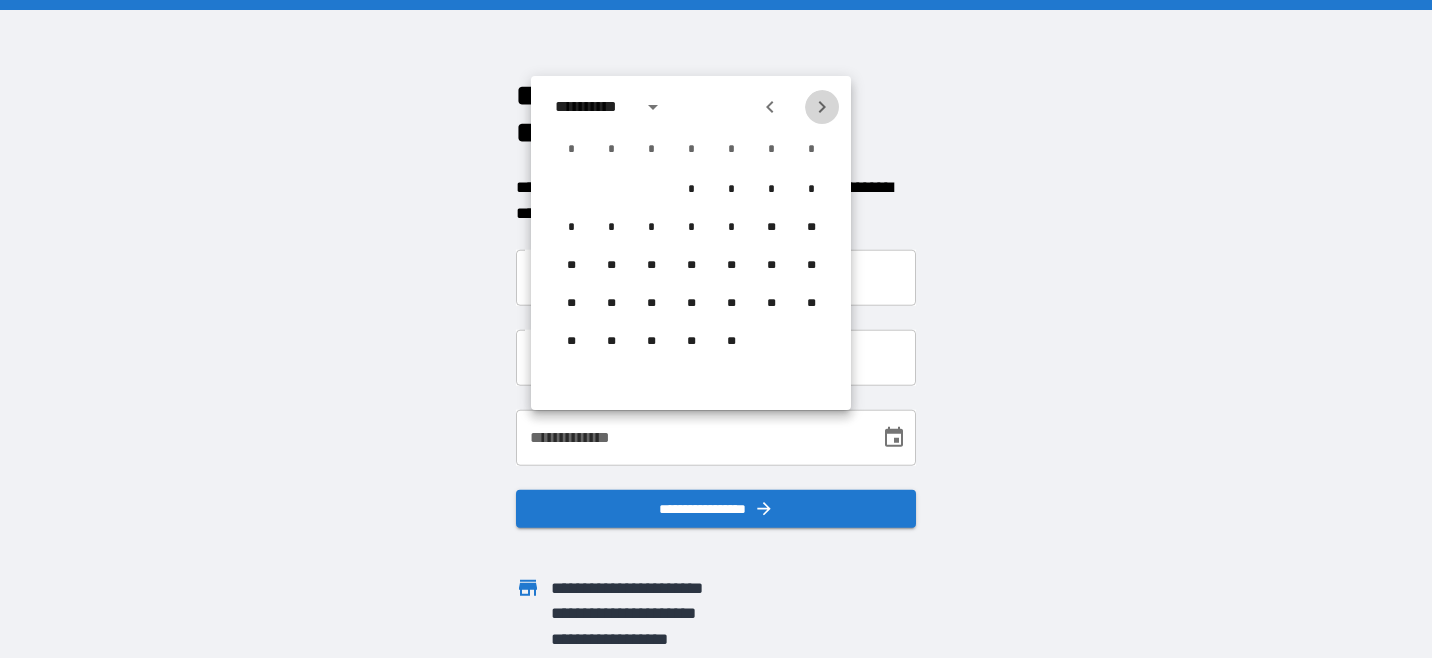 click at bounding box center (822, 107) 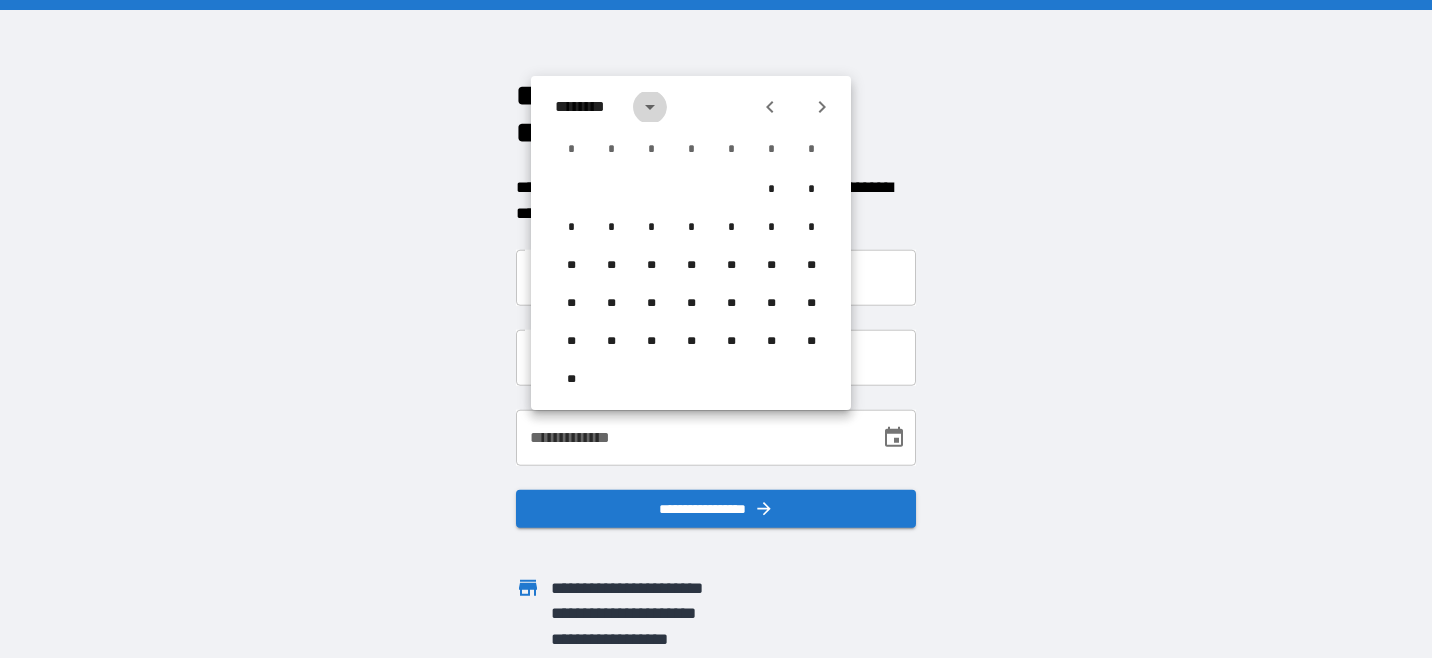 click 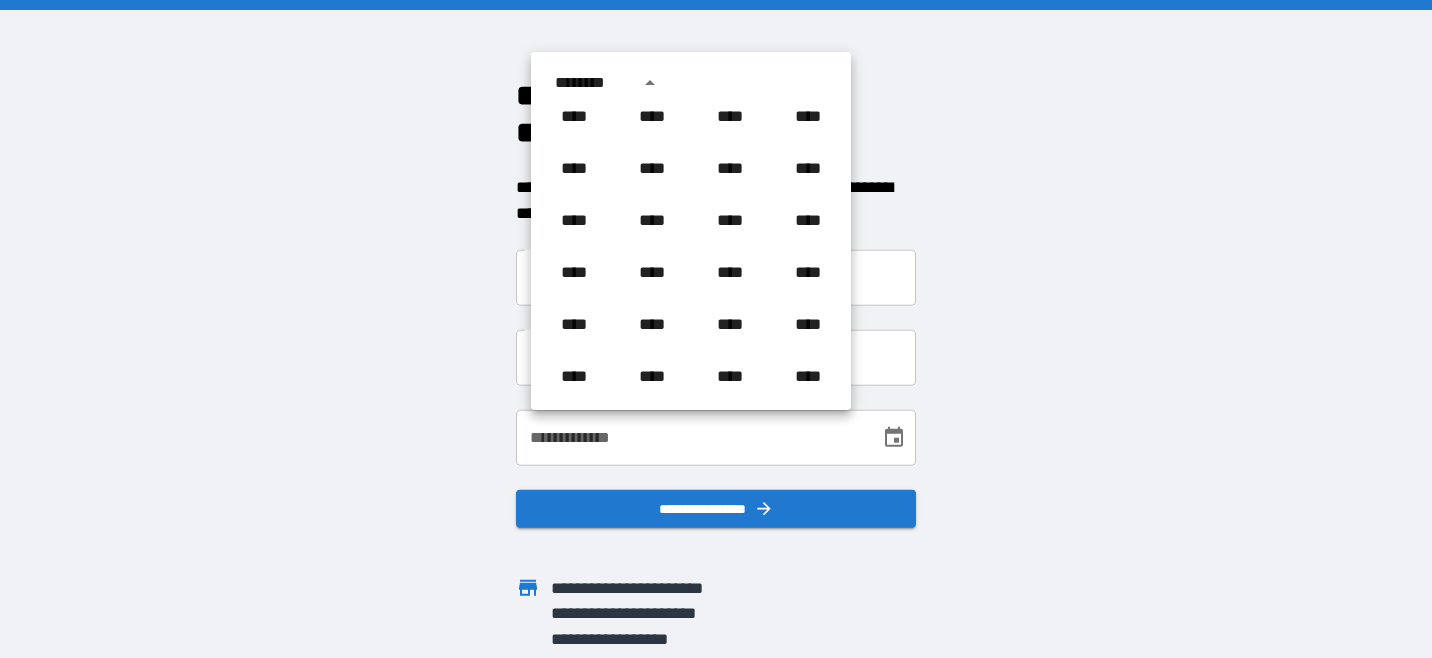 scroll, scrollTop: 536, scrollLeft: 0, axis: vertical 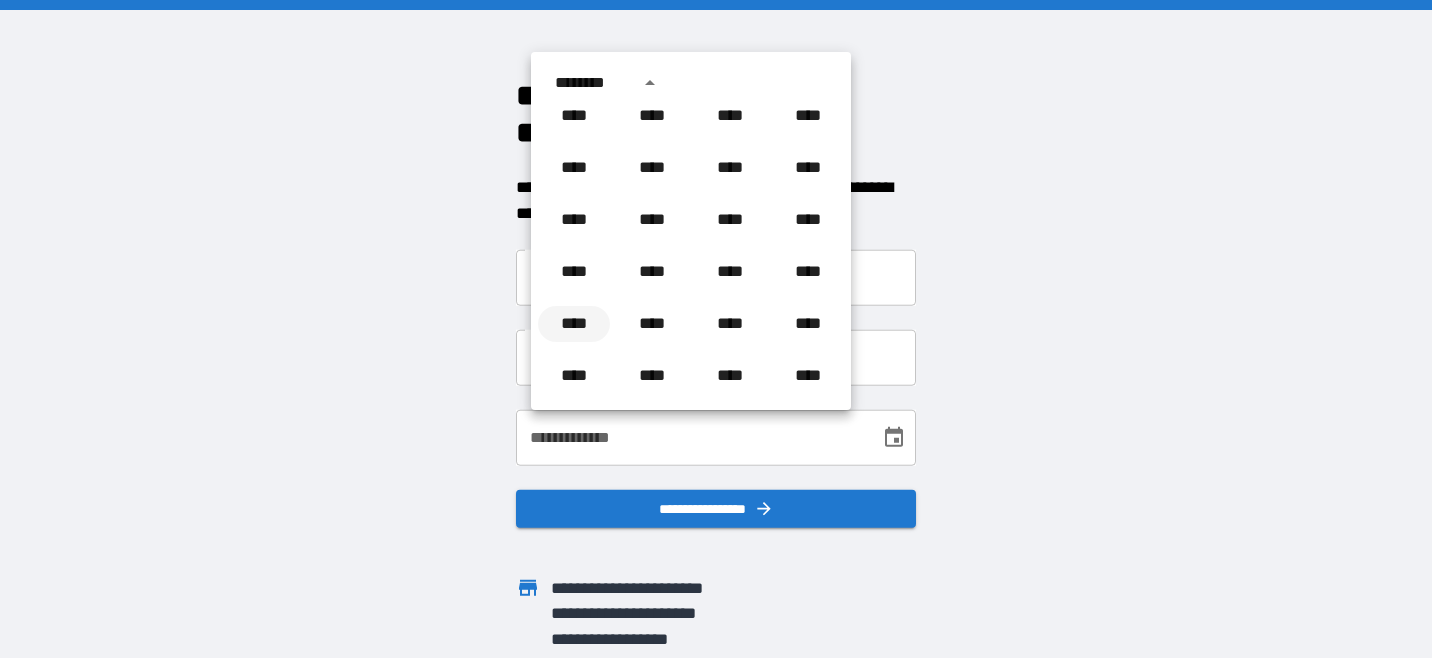 click on "****" at bounding box center (574, 324) 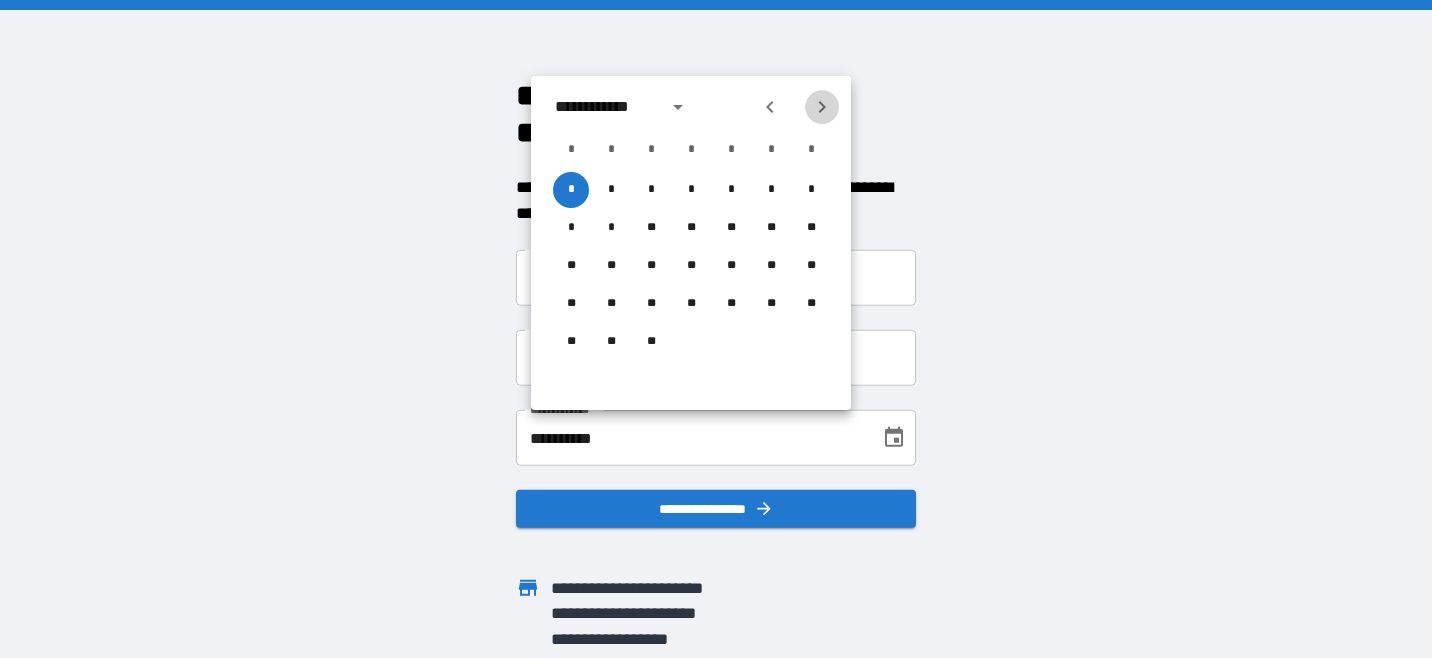 click 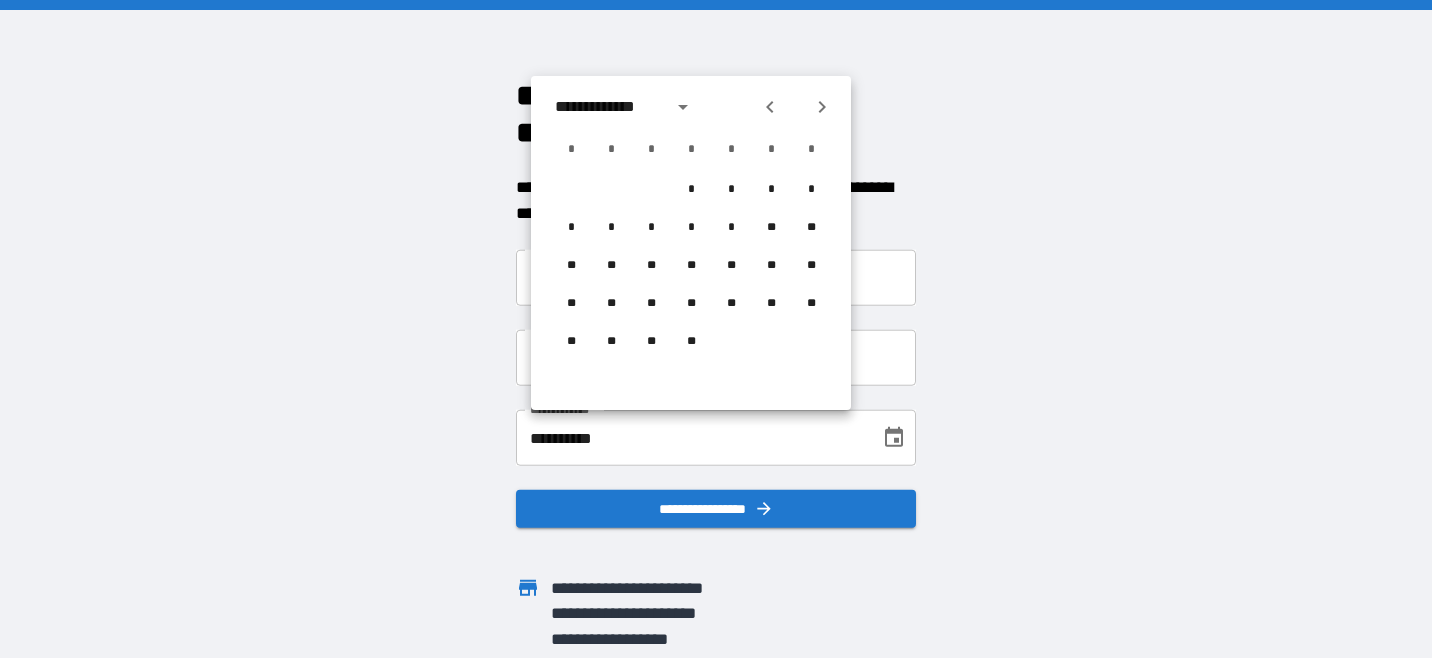 click 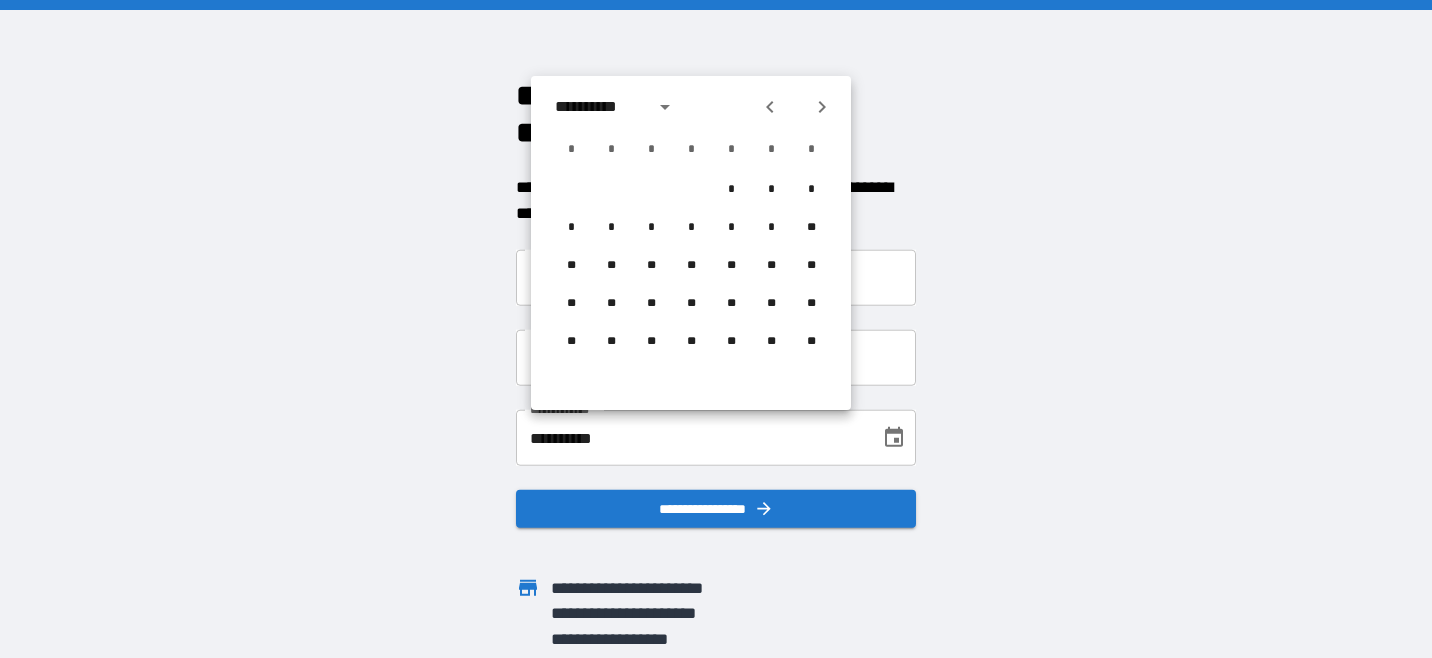 click 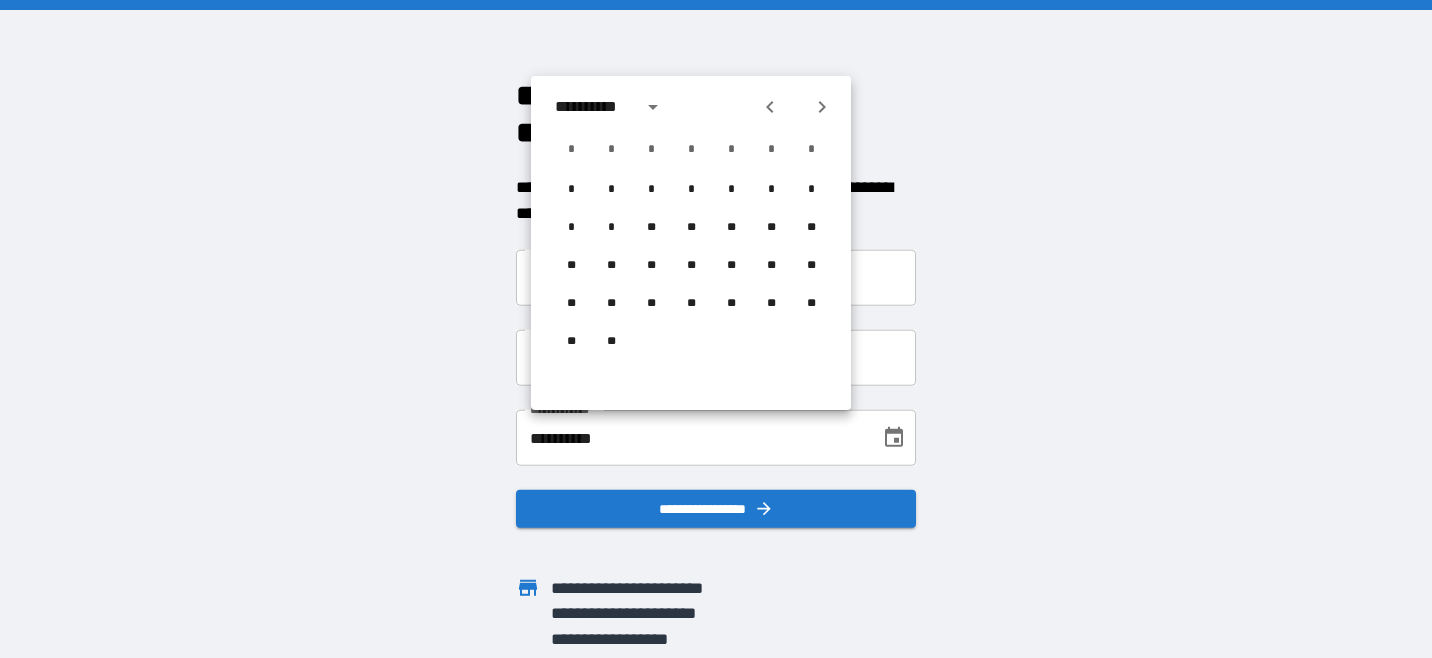 click 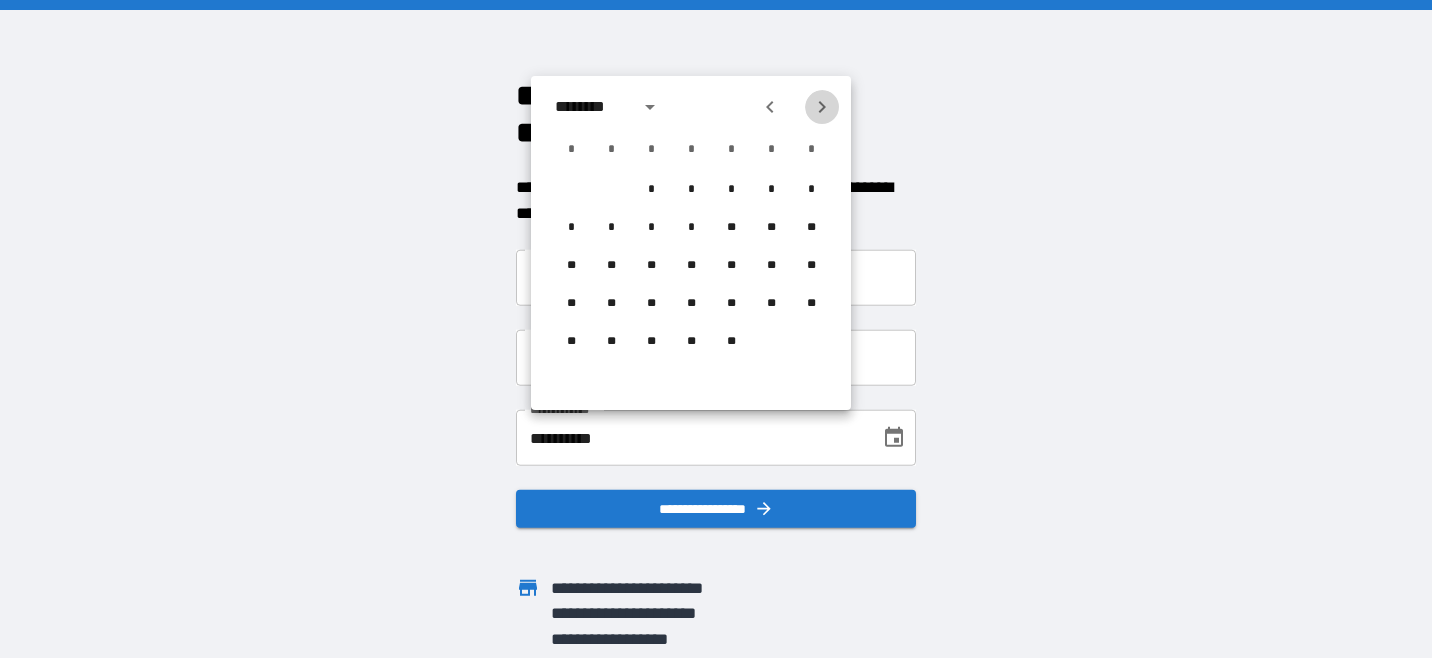 click 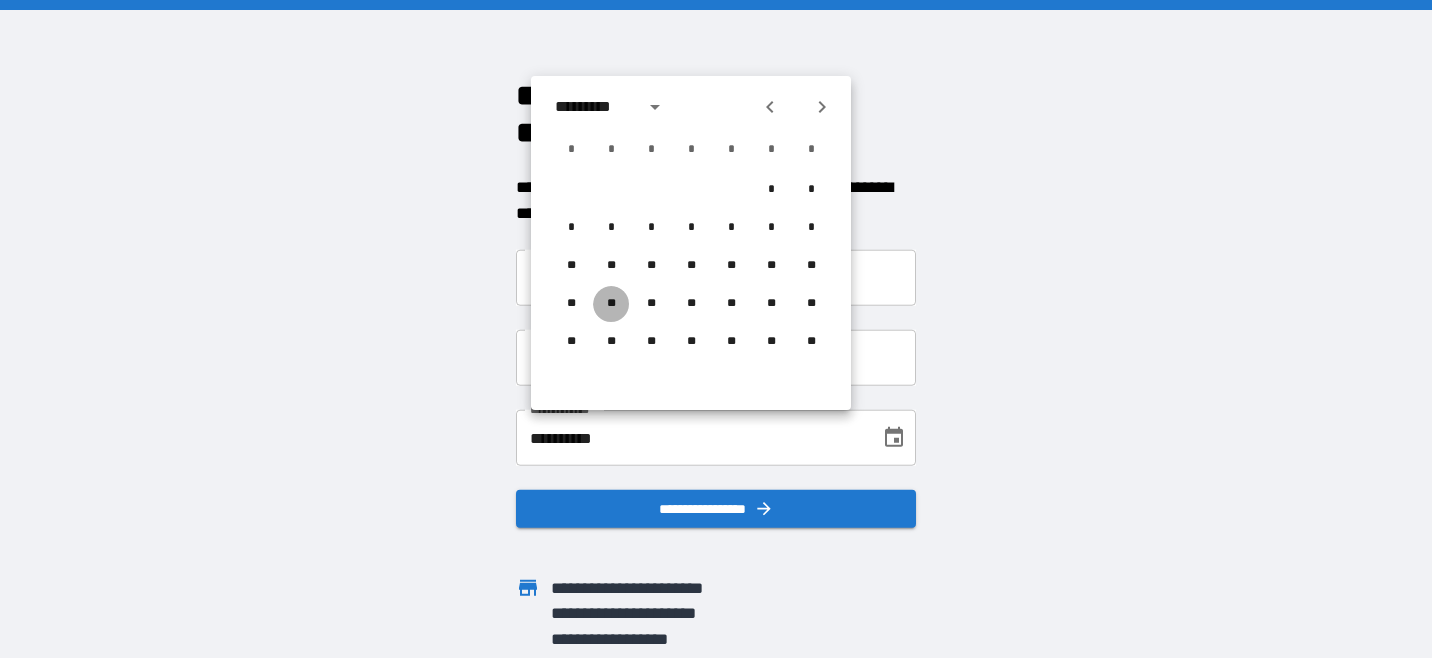 click on "**" at bounding box center [611, 304] 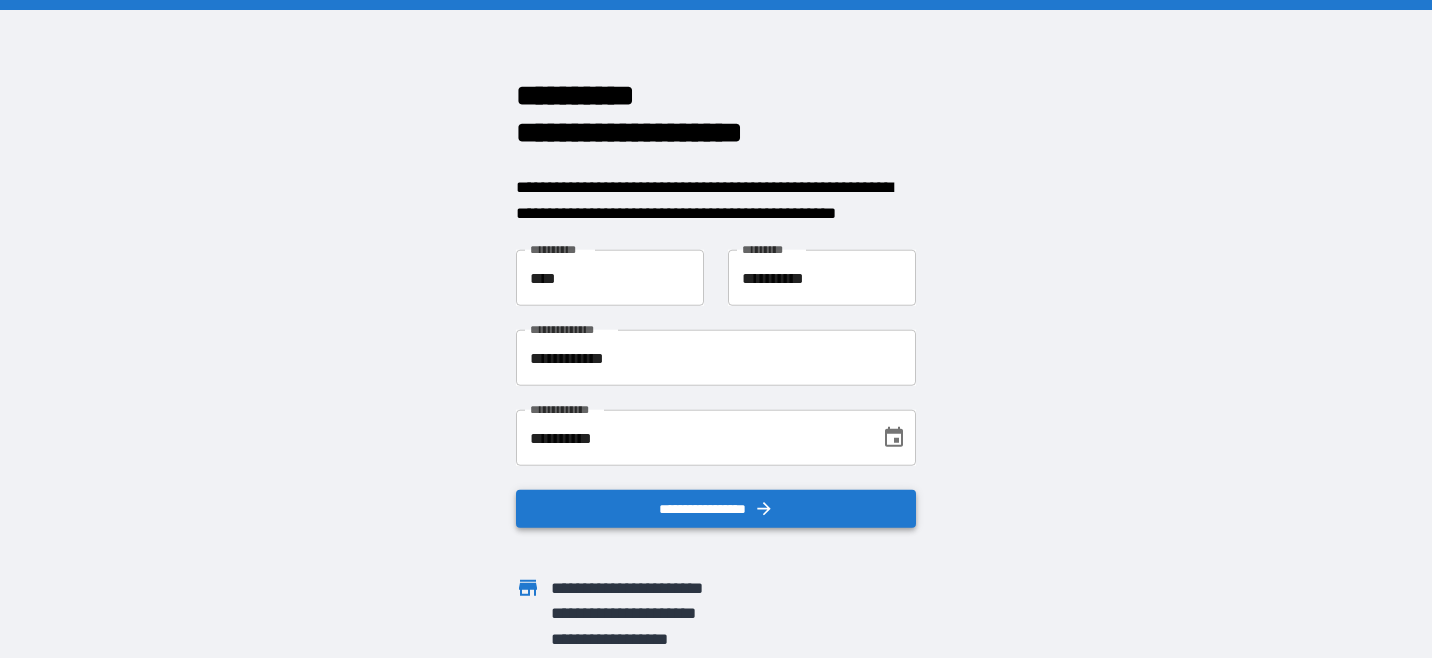 click on "**********" at bounding box center (716, 509) 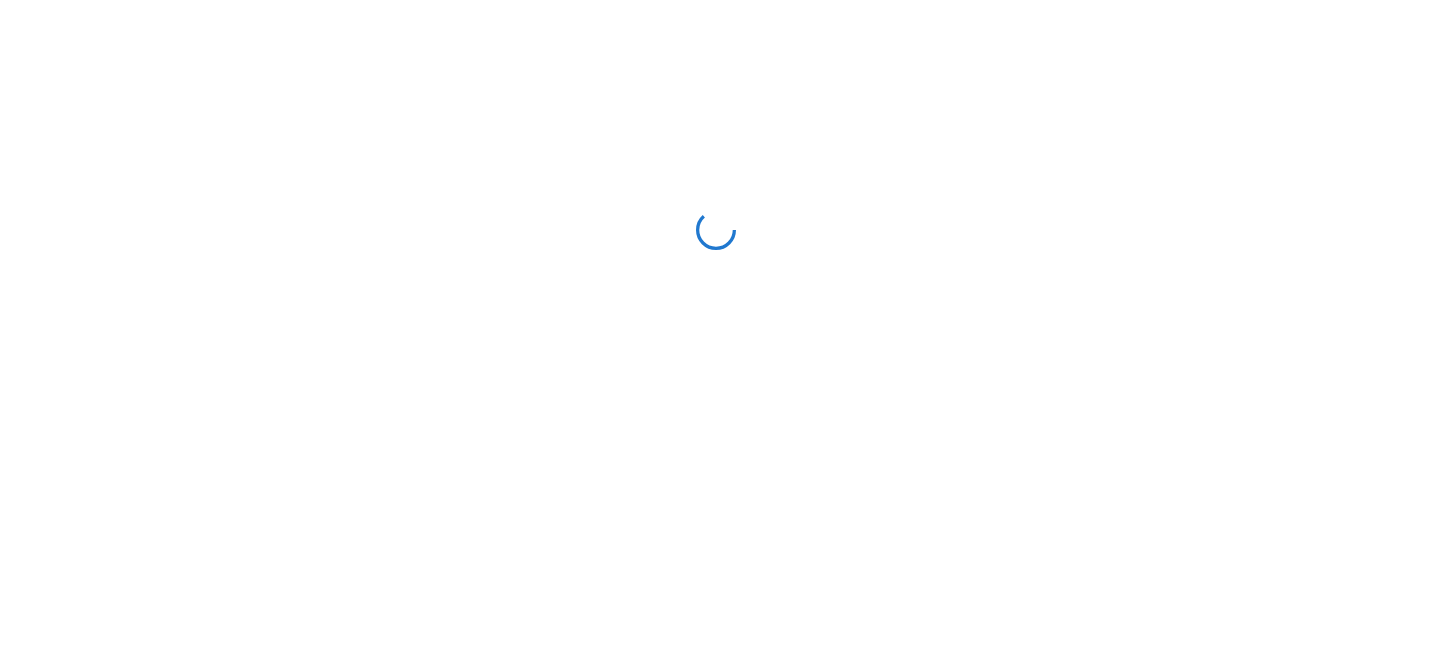 scroll, scrollTop: 0, scrollLeft: 0, axis: both 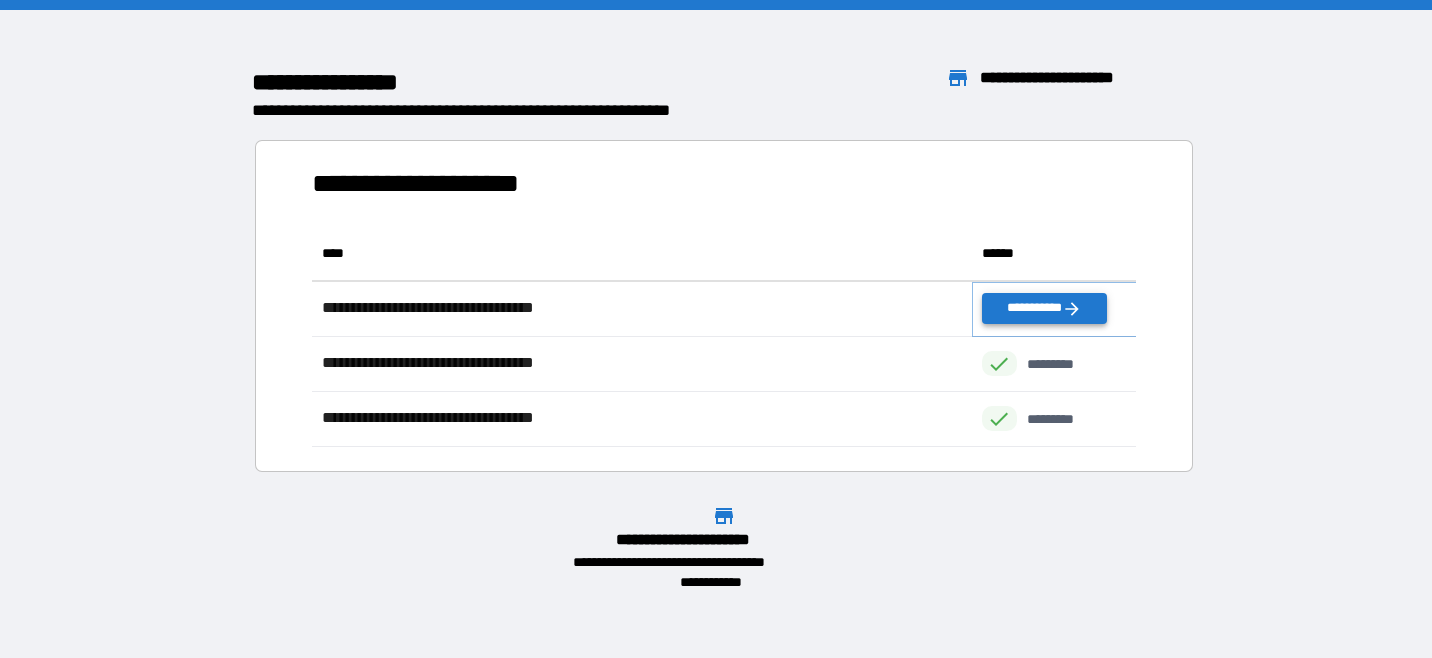 click on "**********" at bounding box center [1044, 308] 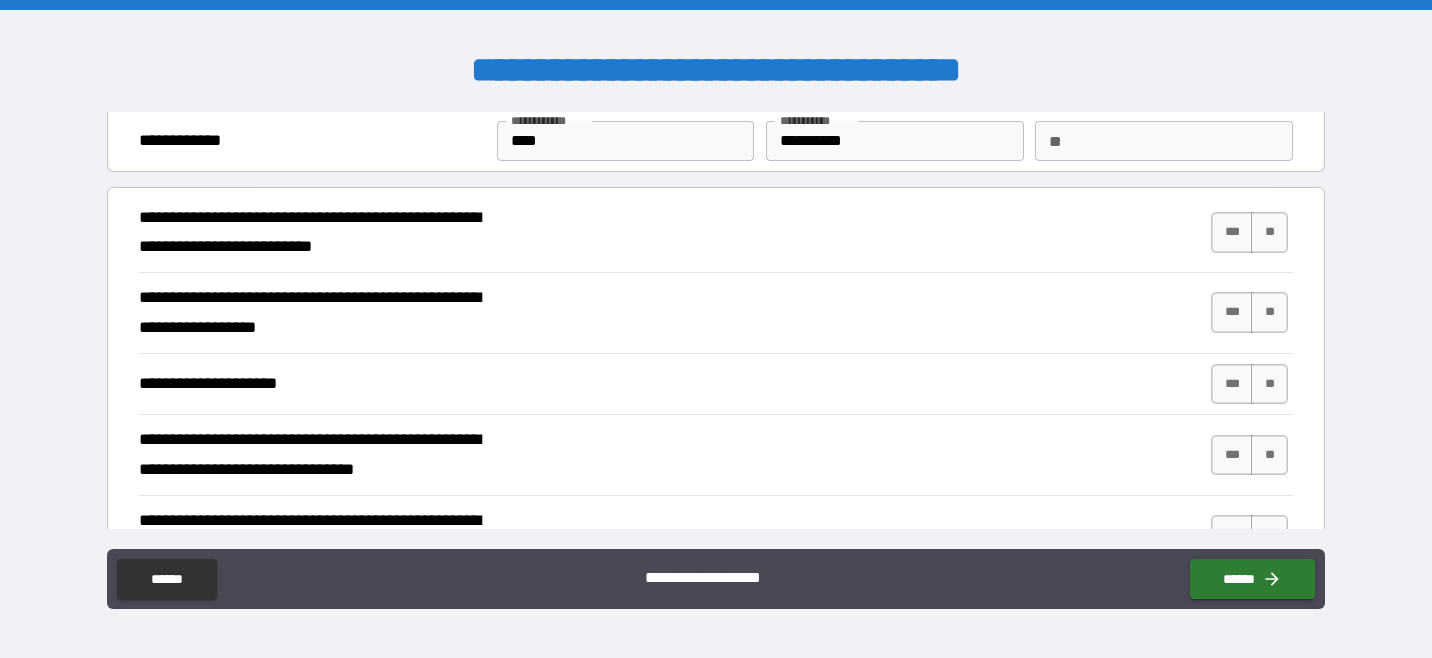 scroll, scrollTop: 66, scrollLeft: 0, axis: vertical 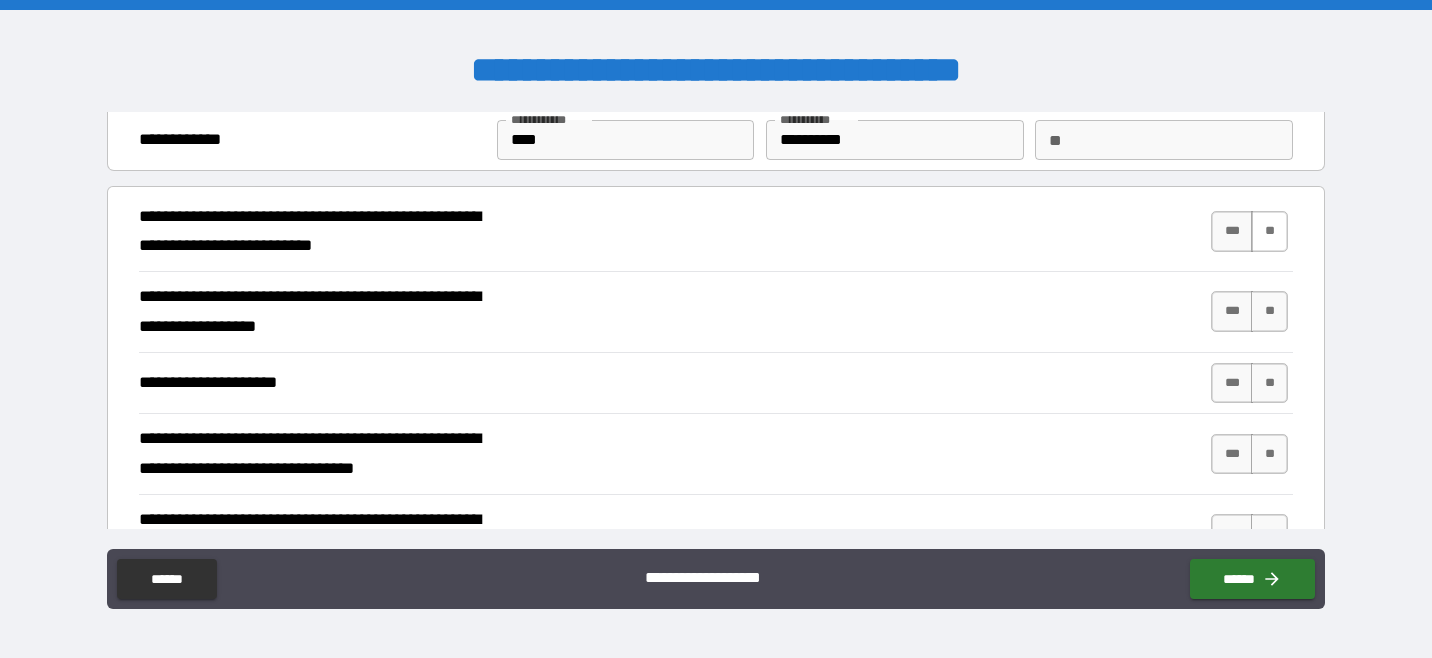 click on "**" at bounding box center [1269, 231] 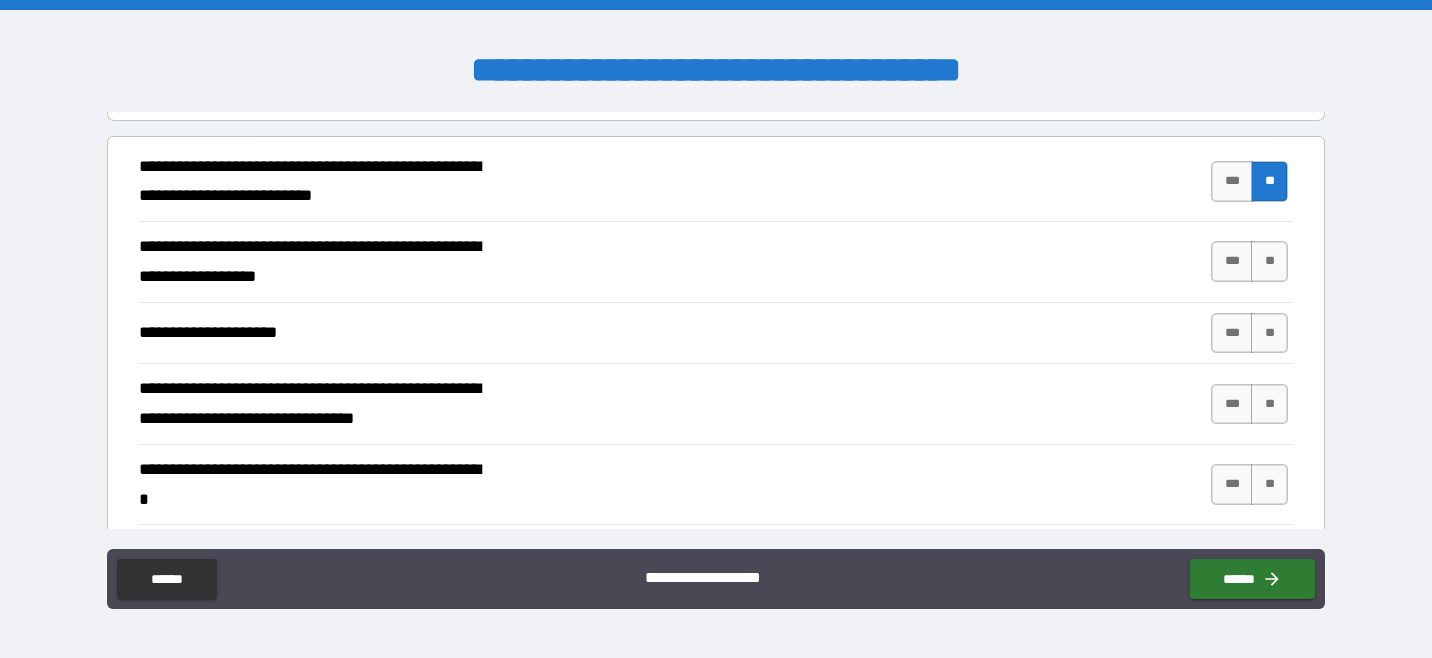 scroll, scrollTop: 126, scrollLeft: 0, axis: vertical 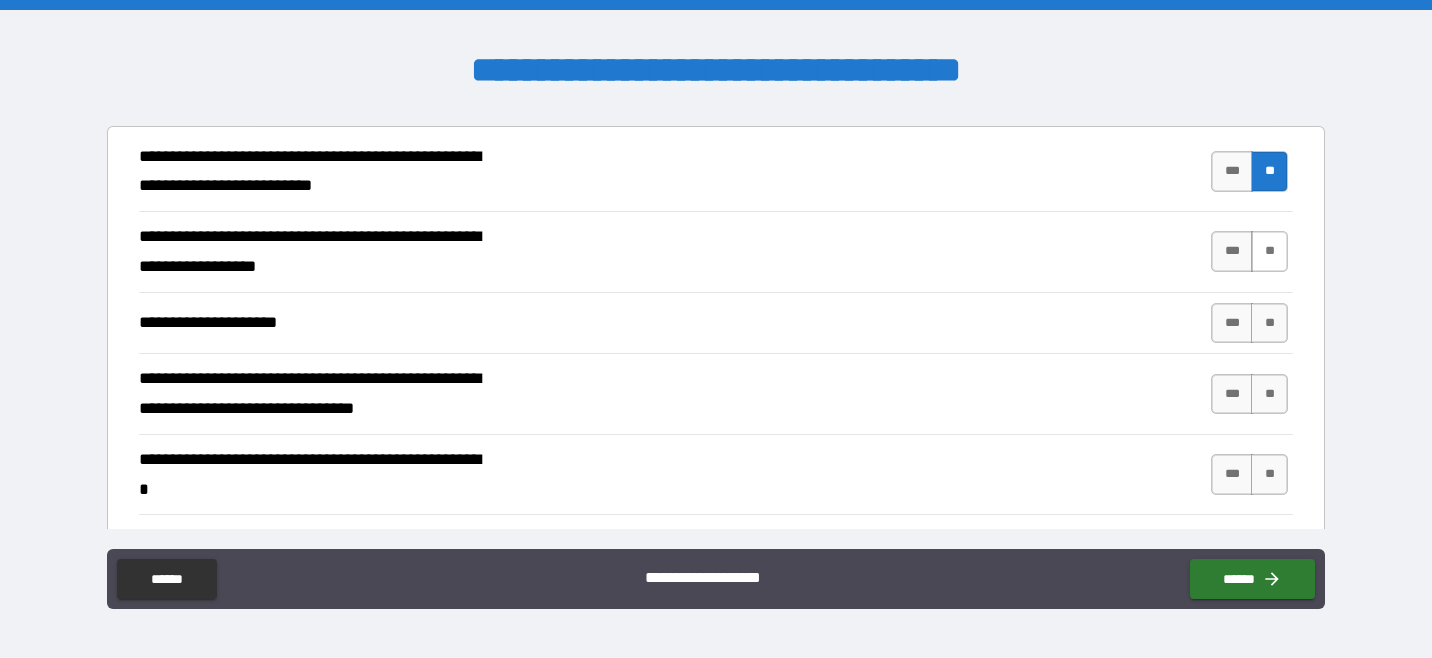 click on "**" at bounding box center [1269, 251] 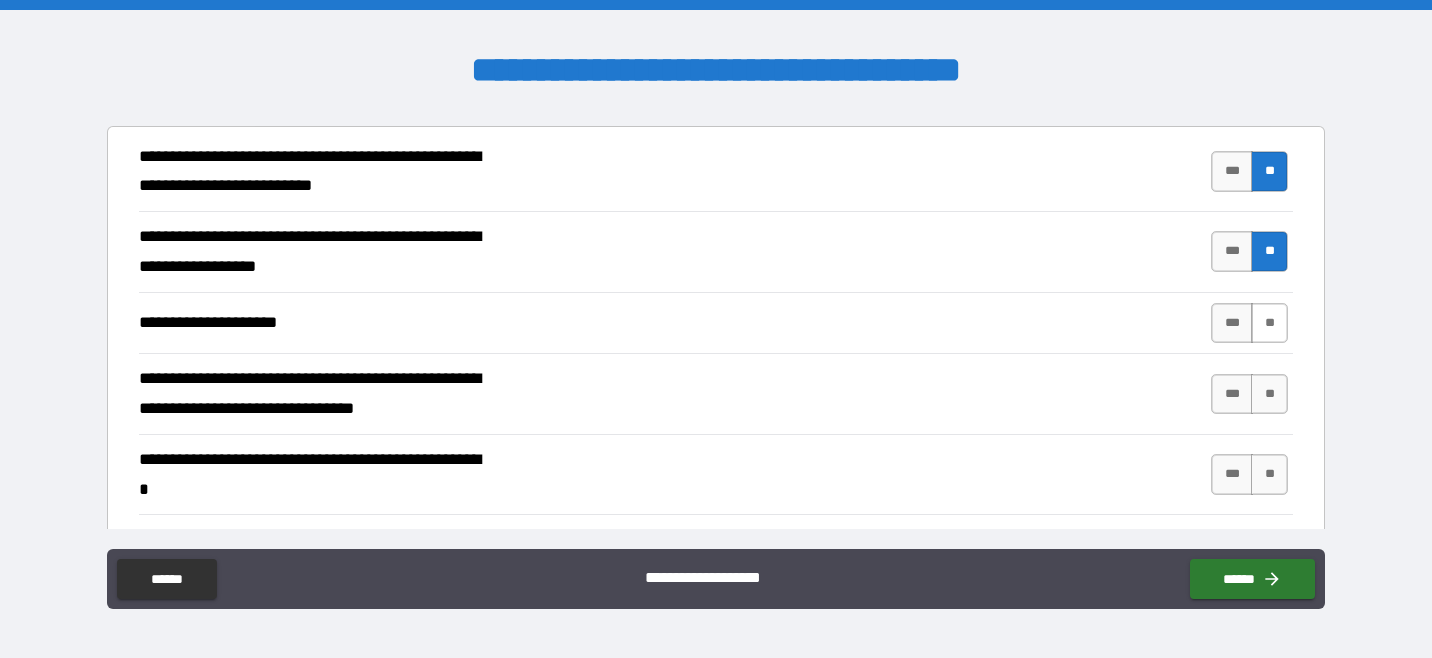 click on "**" at bounding box center (1269, 323) 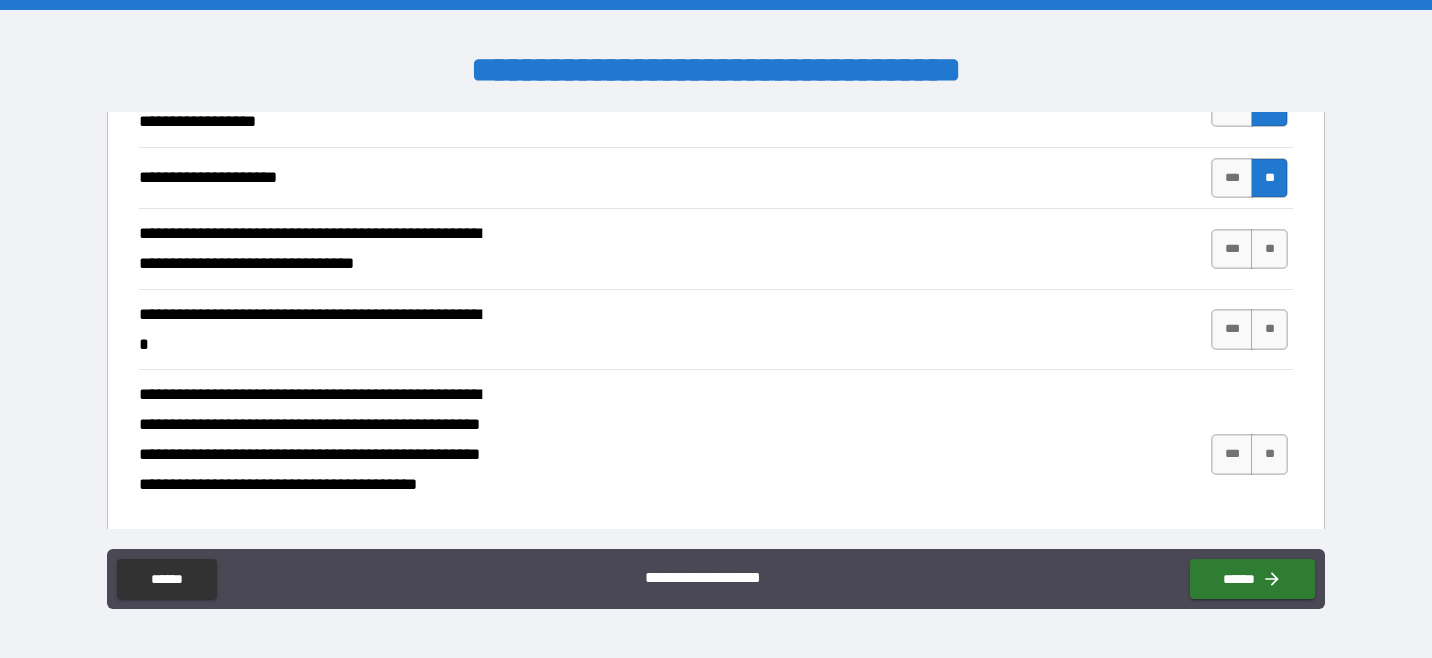 scroll, scrollTop: 288, scrollLeft: 0, axis: vertical 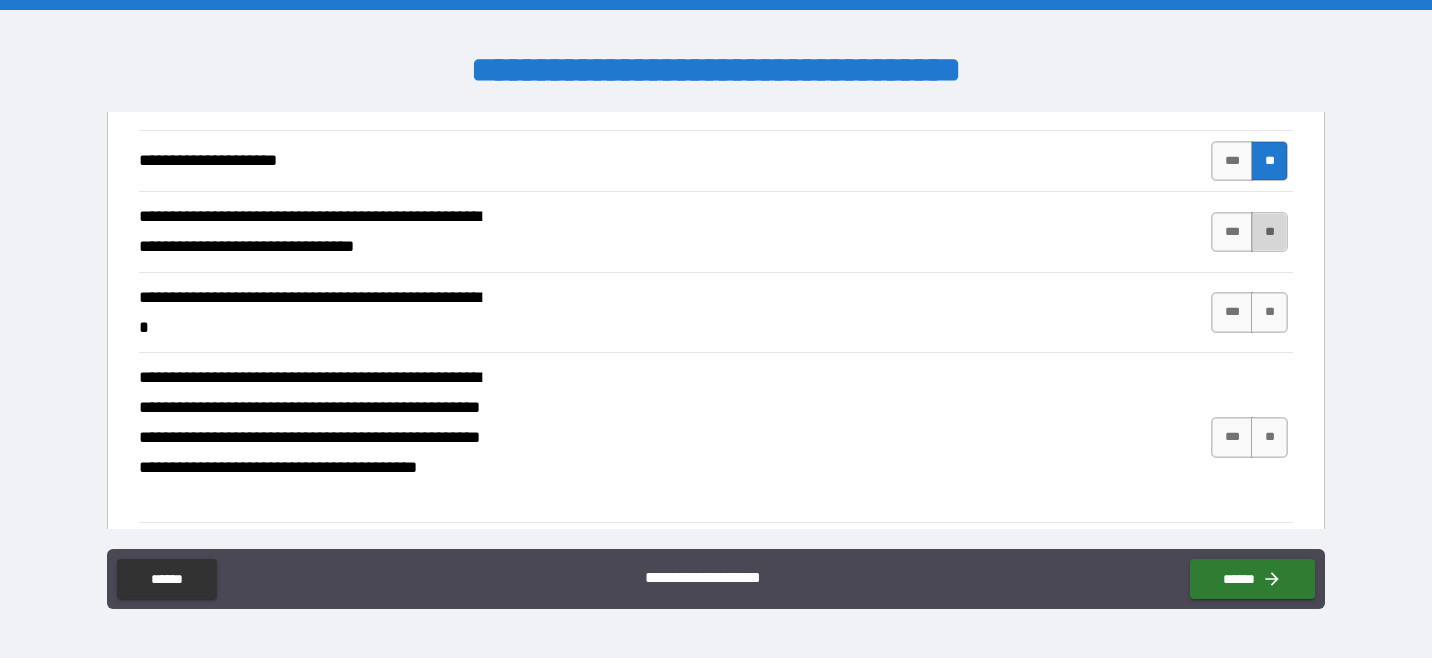 click on "**" at bounding box center [1269, 232] 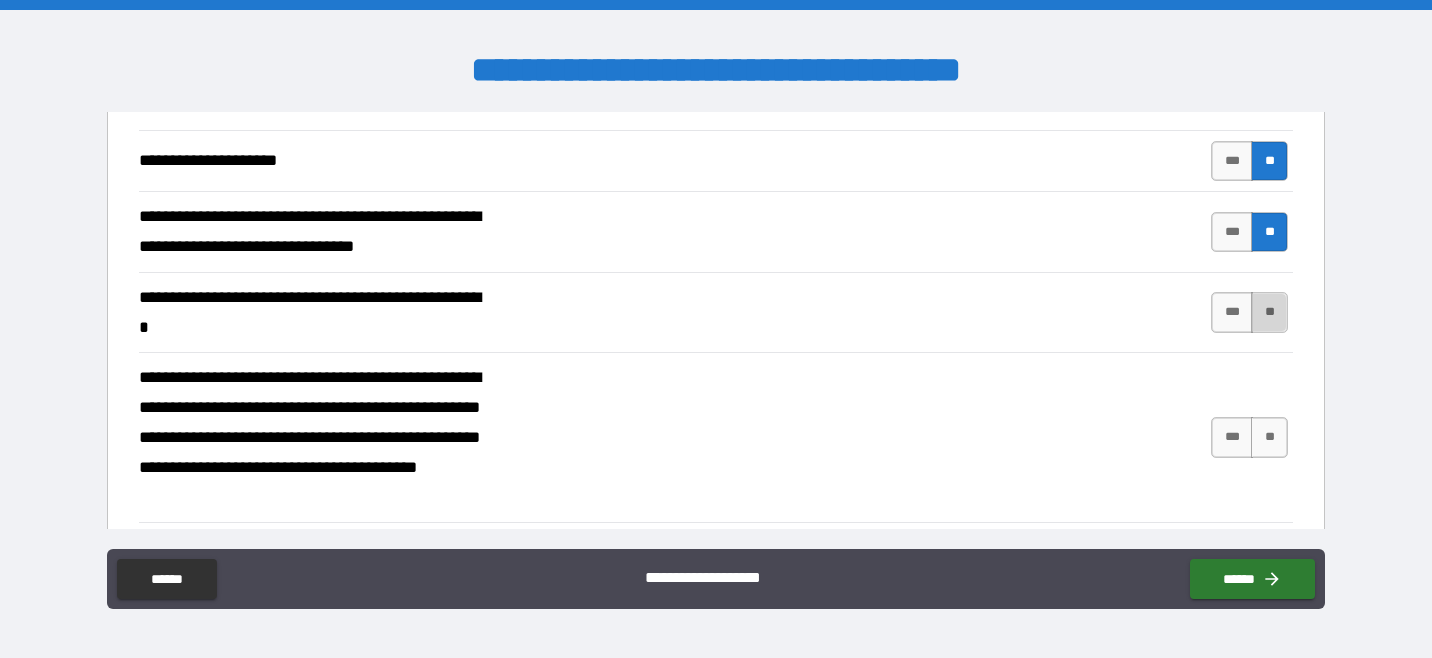 click on "**" at bounding box center (1269, 312) 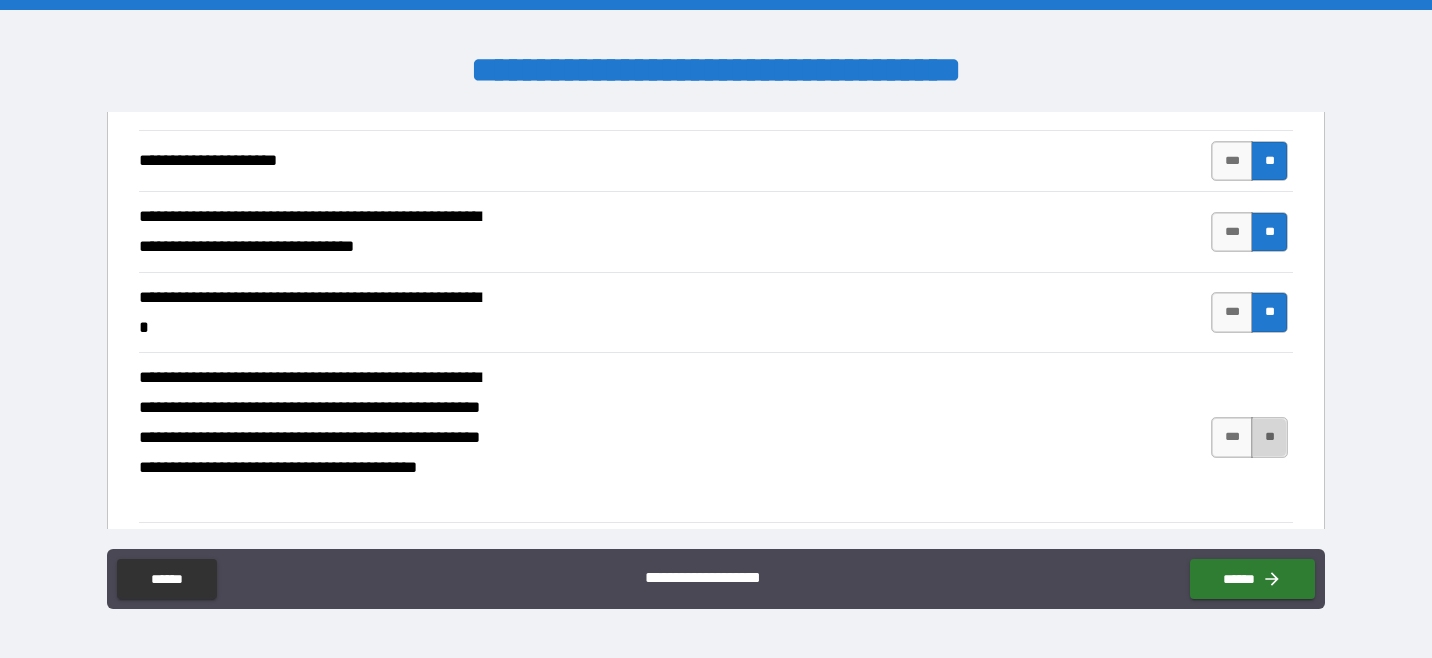 click on "**" at bounding box center [1269, 437] 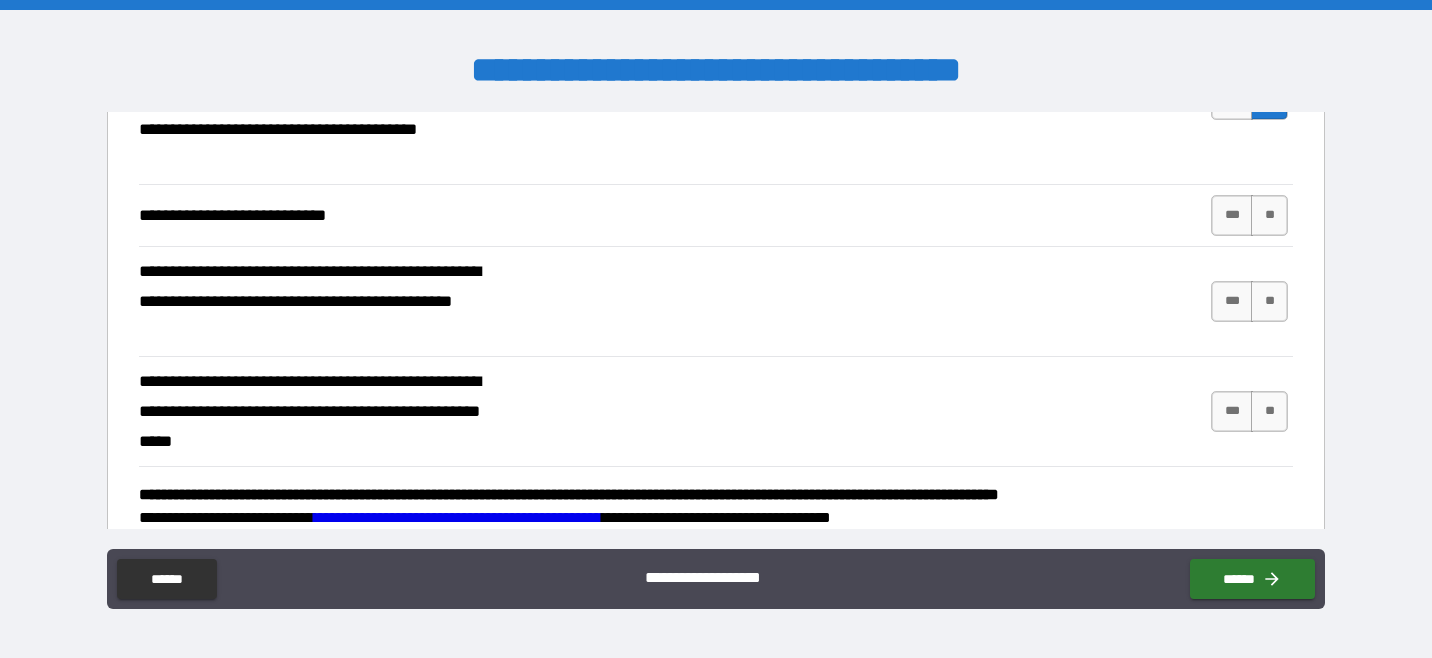scroll, scrollTop: 614, scrollLeft: 0, axis: vertical 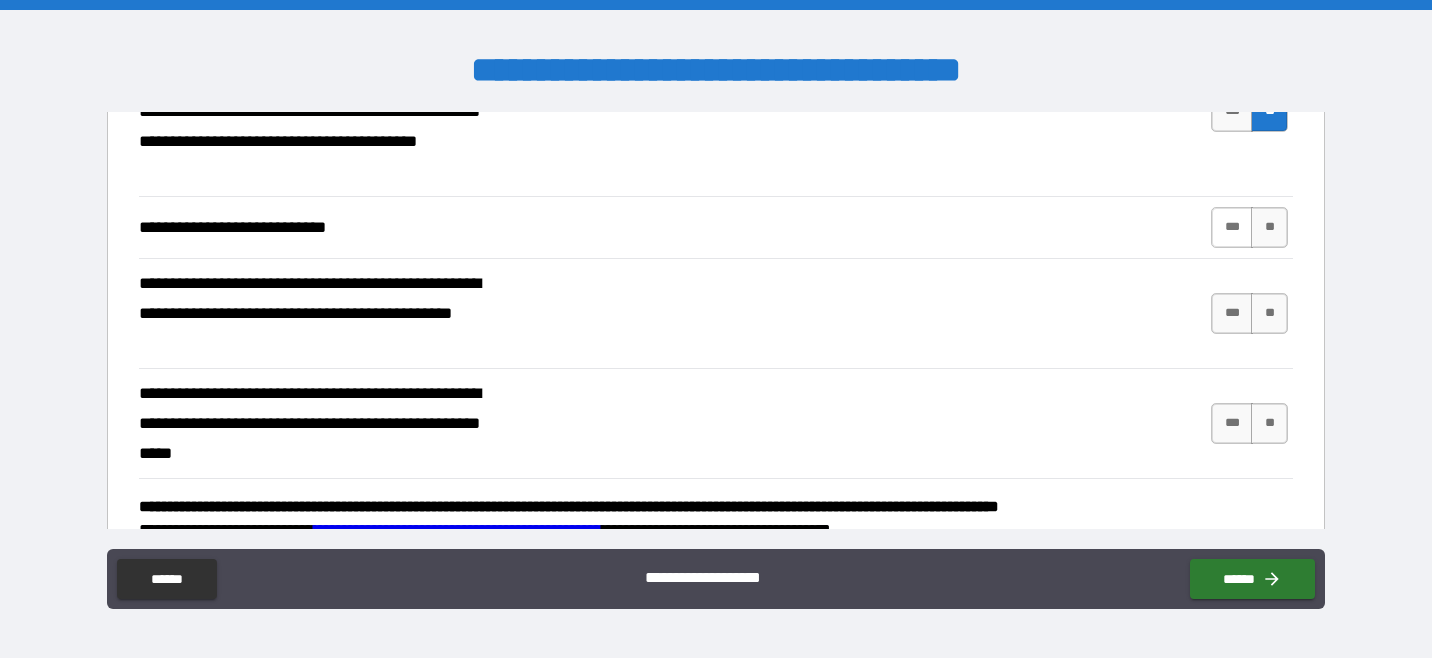 click on "***" at bounding box center (1232, 227) 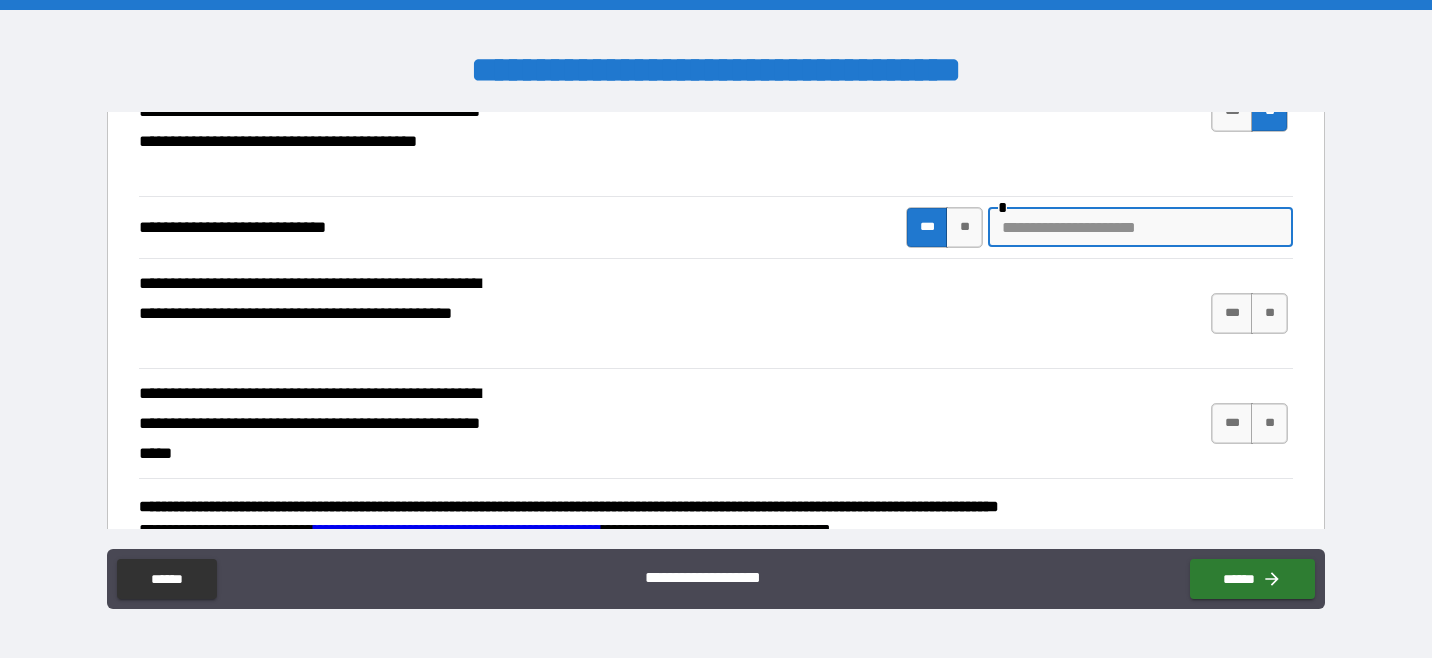 click at bounding box center [1140, 227] 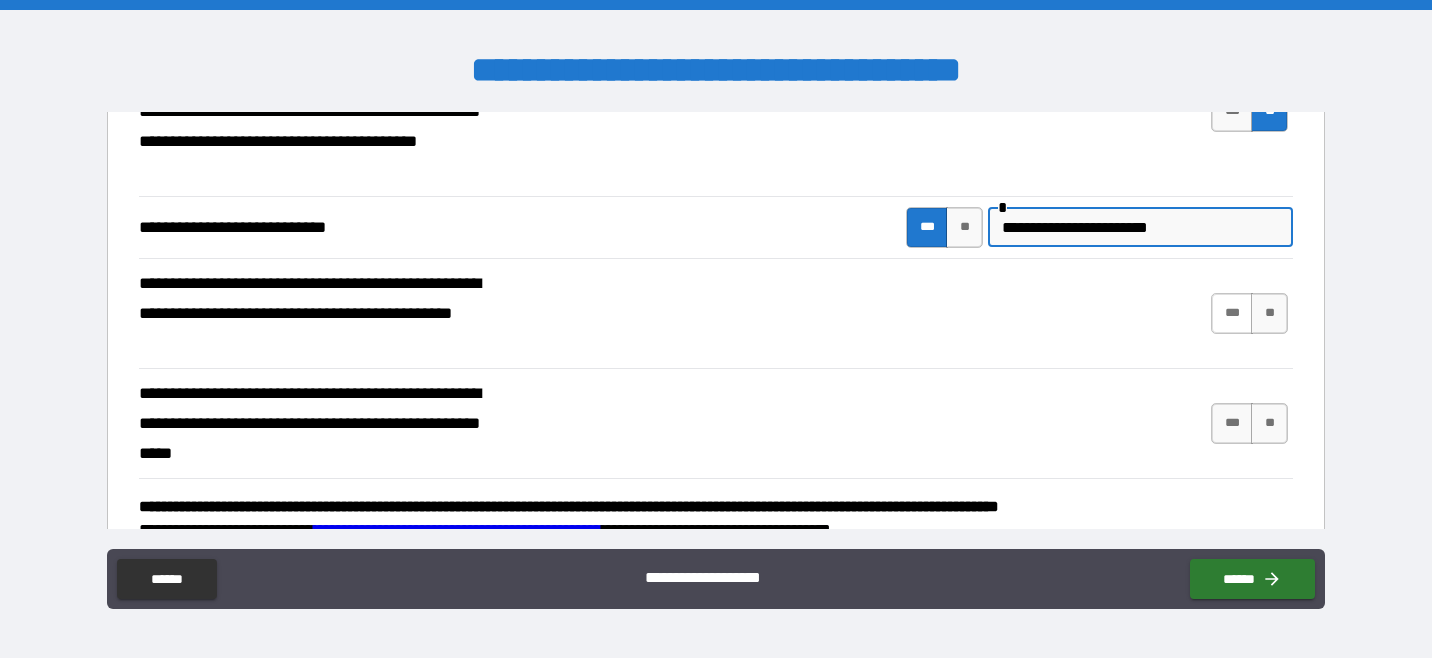 type on "**********" 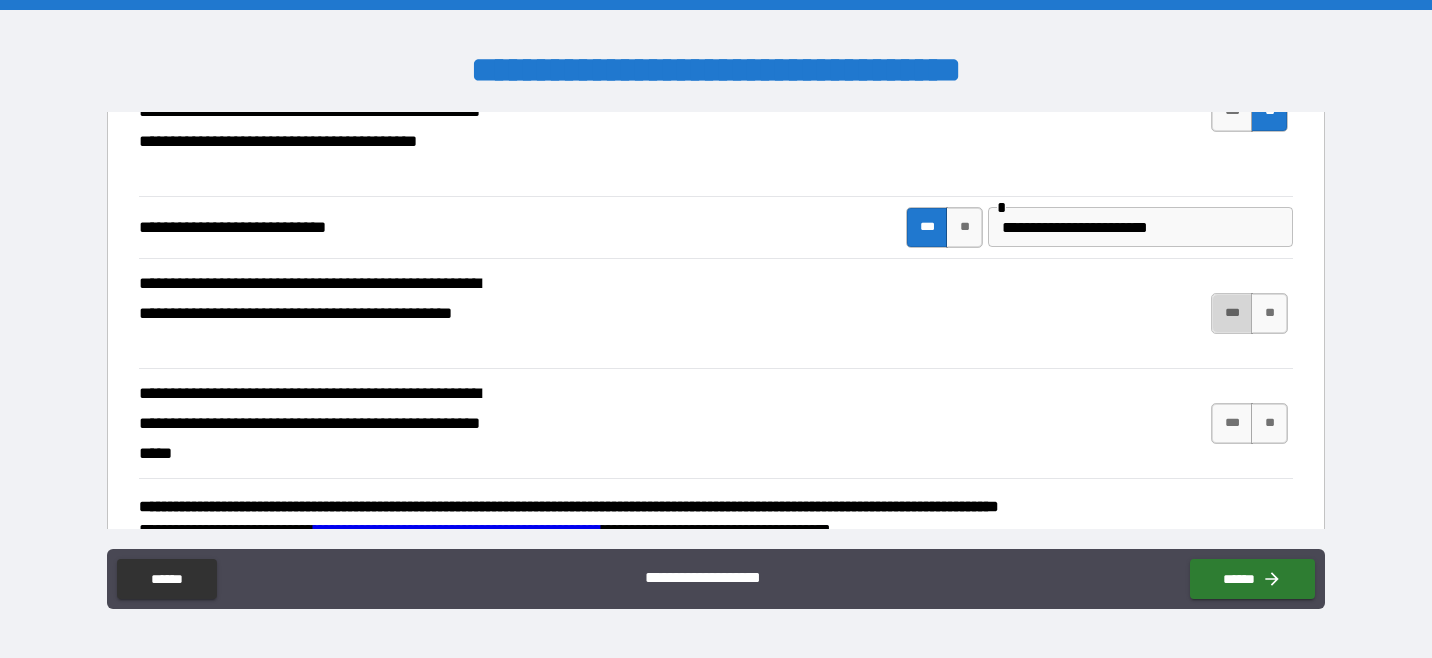 click on "***" at bounding box center [1232, 313] 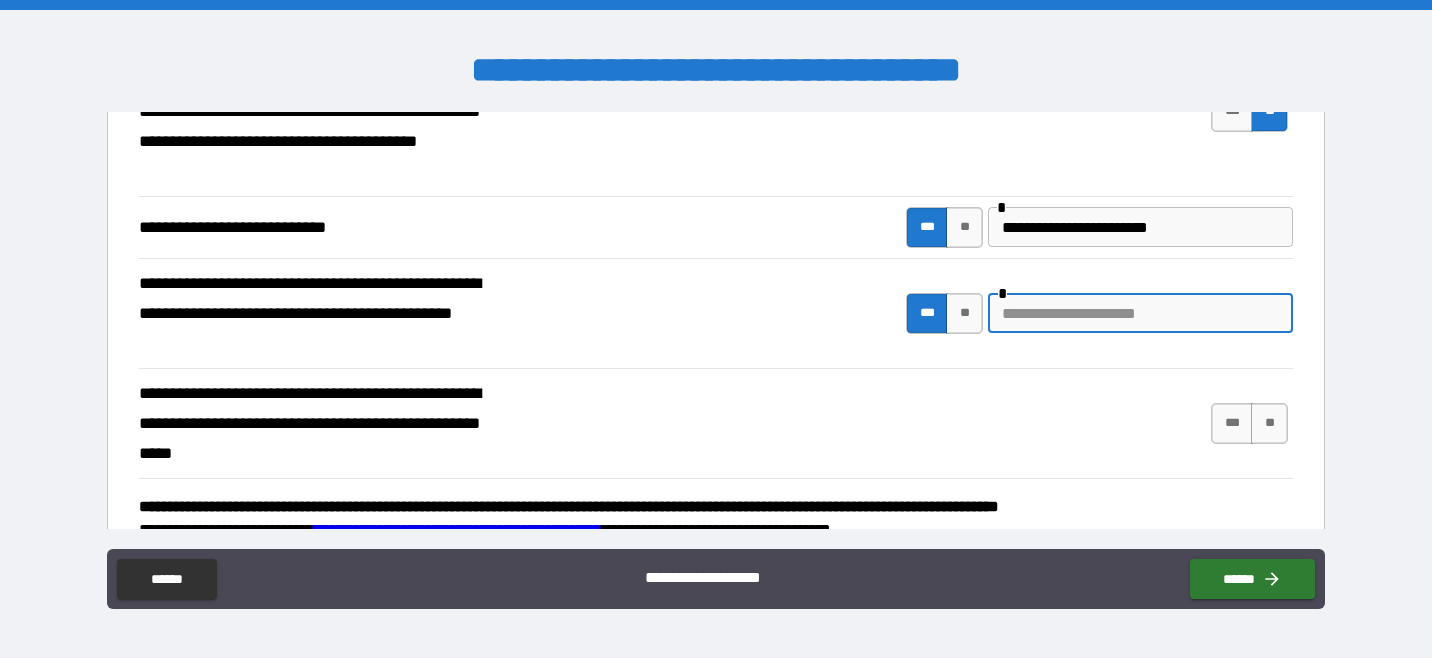 click at bounding box center [1140, 313] 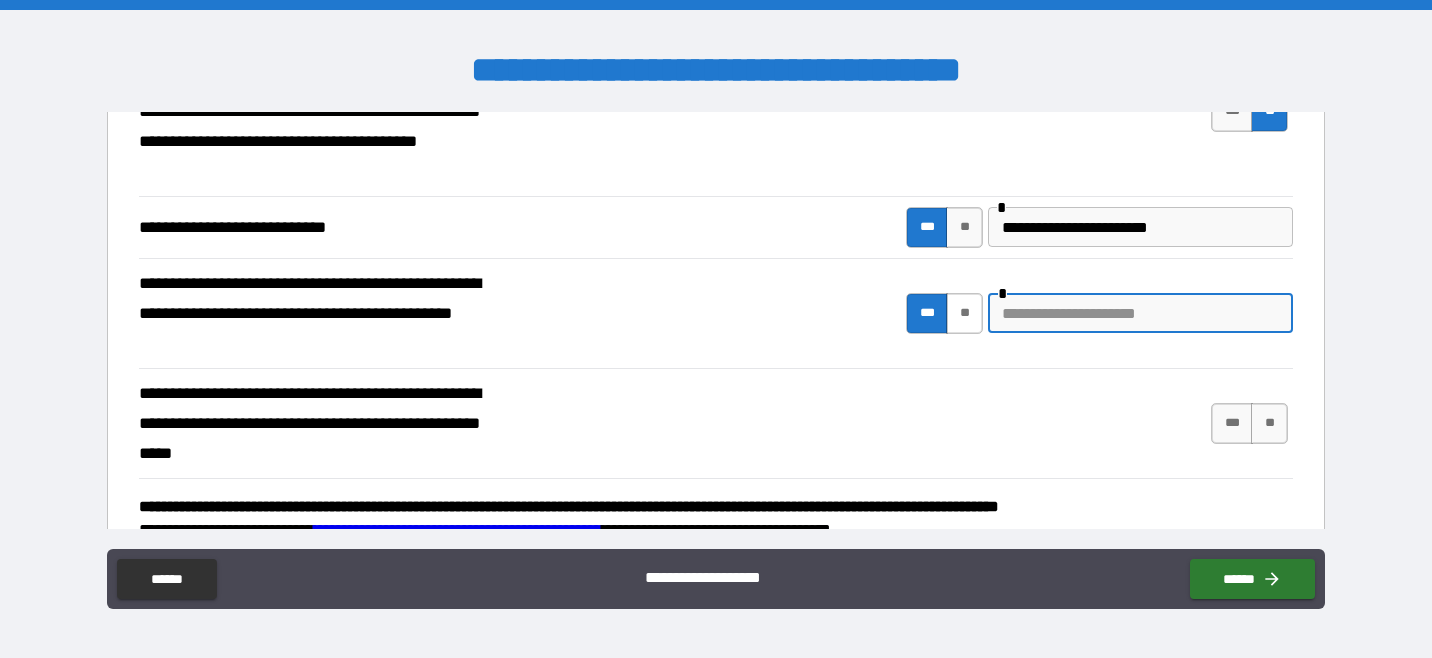 click on "**" at bounding box center [964, 313] 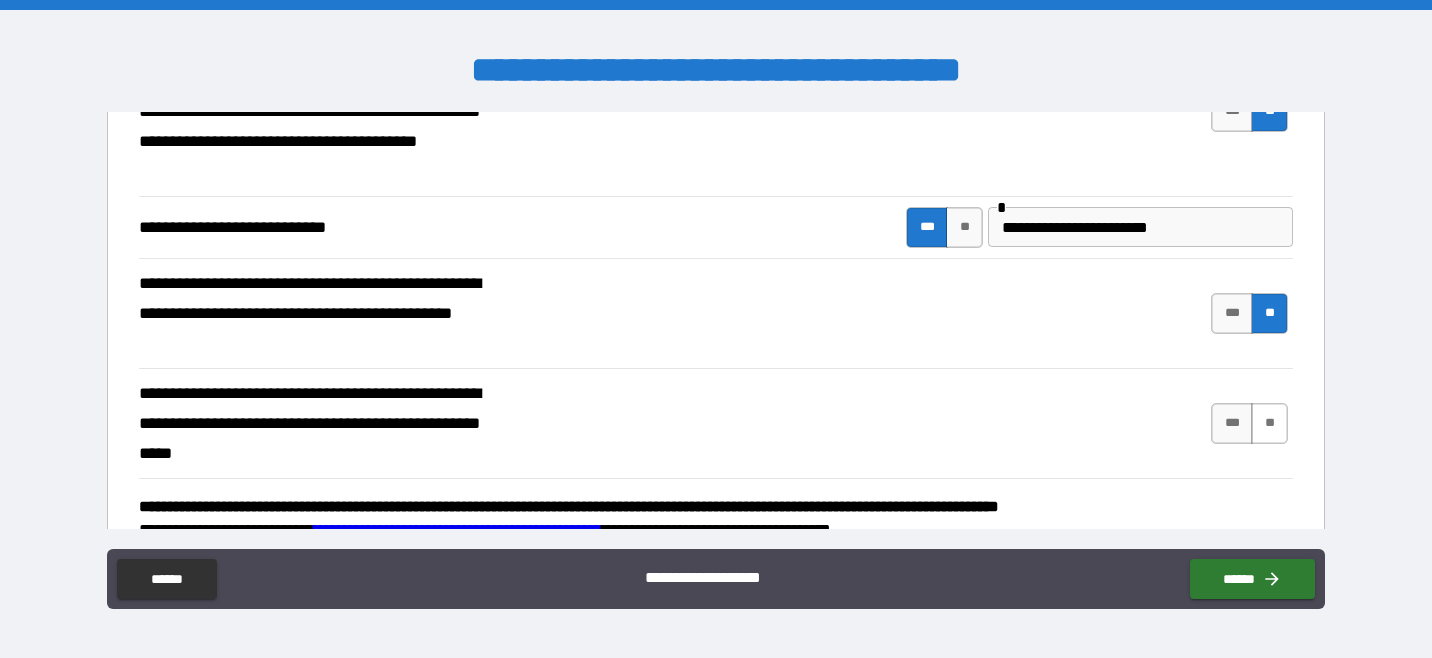 click on "**" at bounding box center (1269, 423) 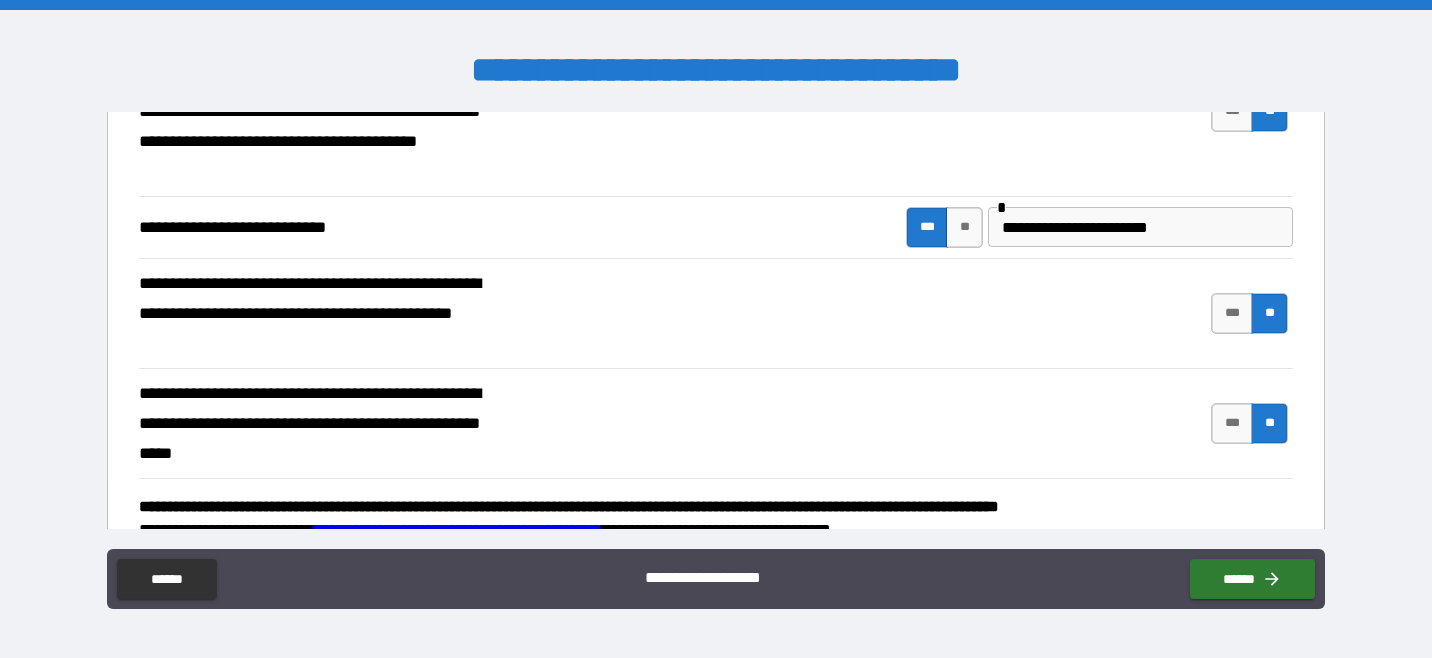 scroll, scrollTop: 658, scrollLeft: 0, axis: vertical 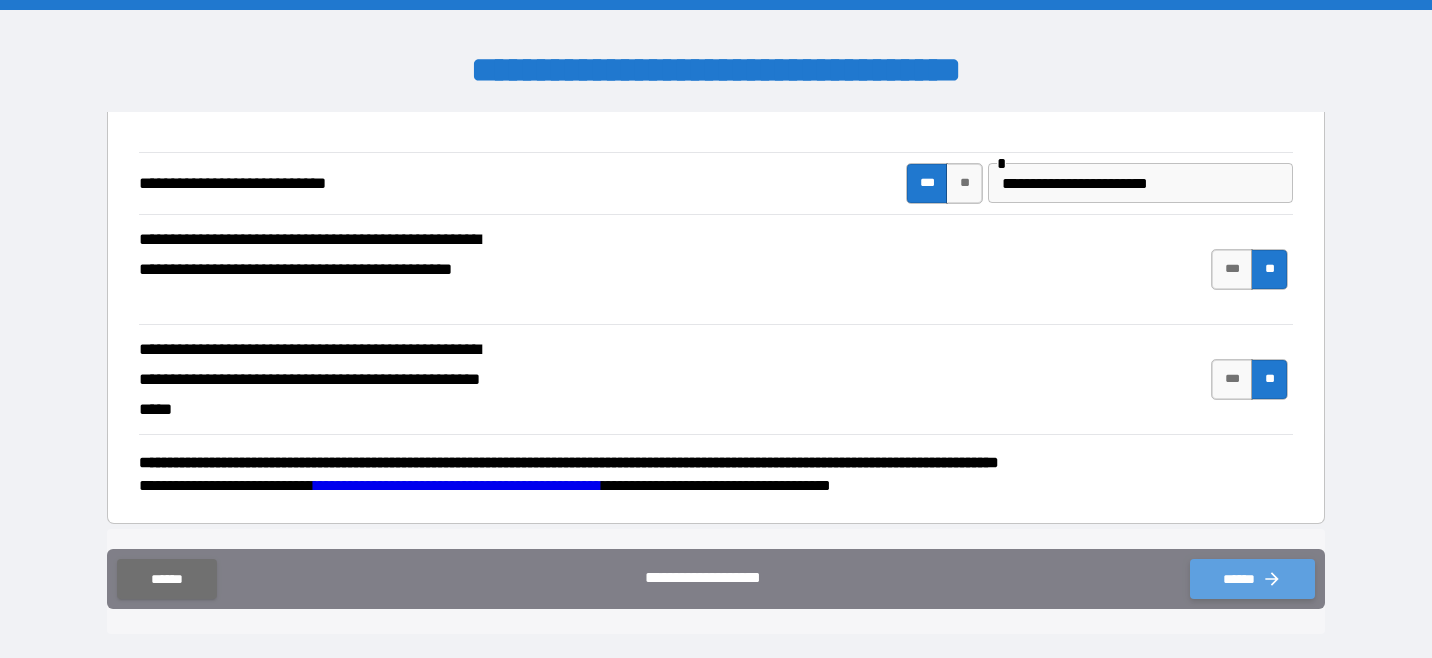 click on "******" at bounding box center [1252, 579] 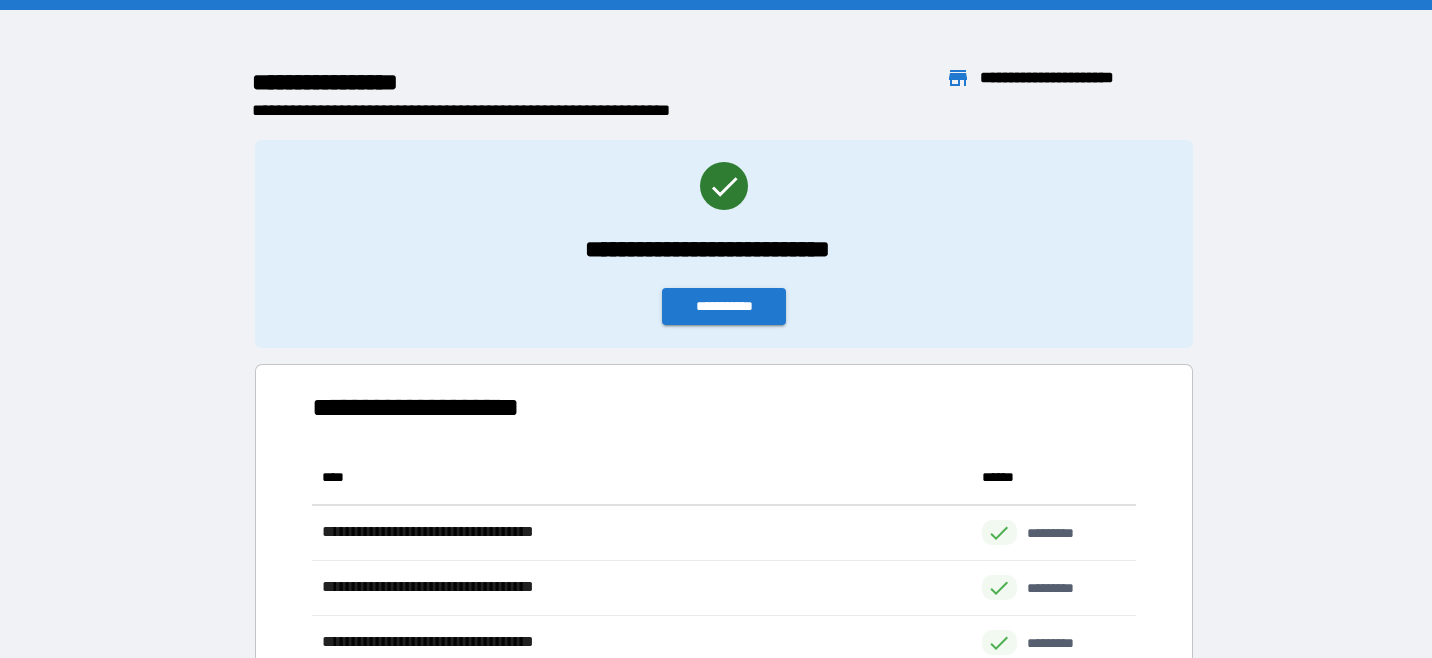 scroll, scrollTop: 1, scrollLeft: 1, axis: both 